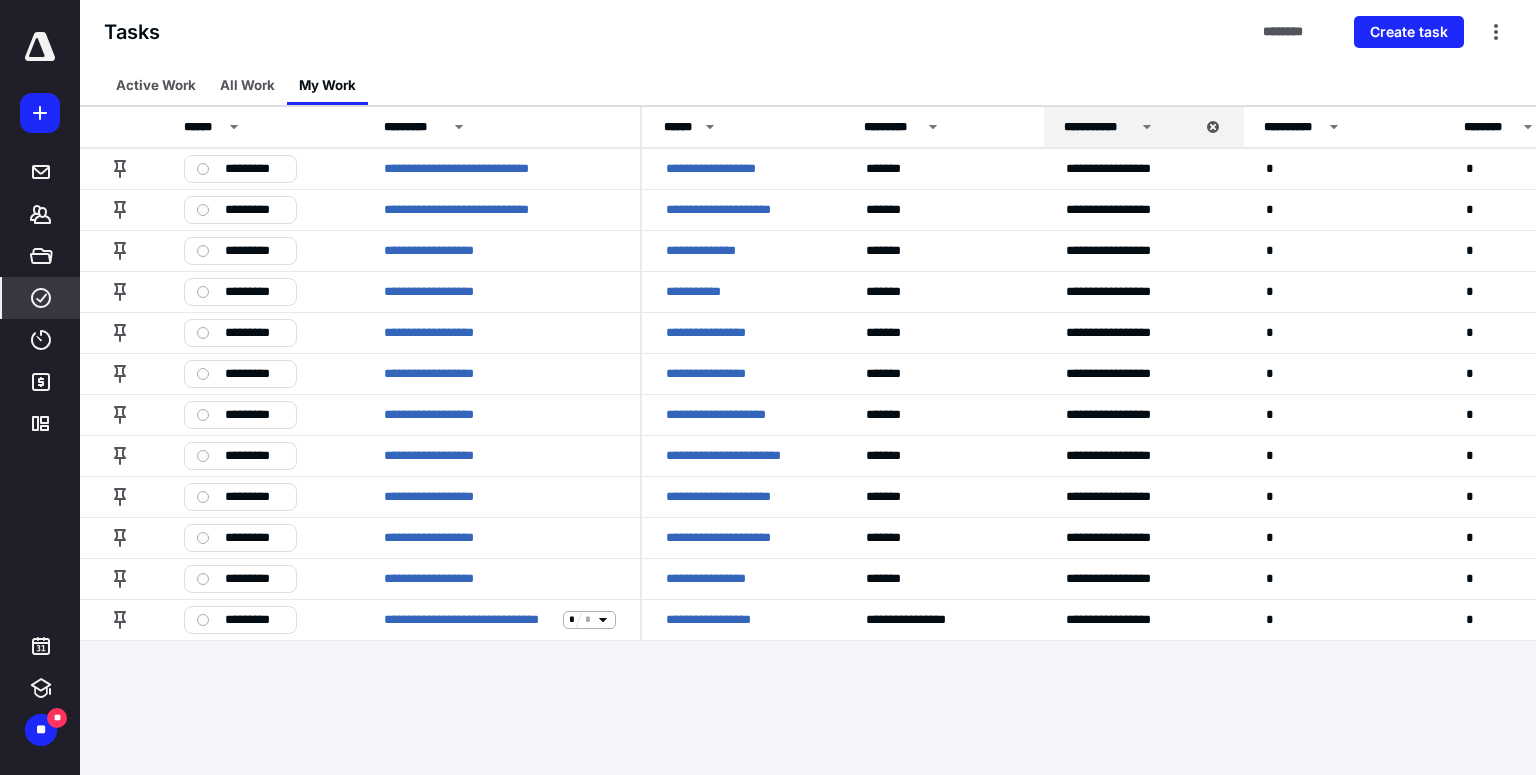 scroll, scrollTop: 0, scrollLeft: 0, axis: both 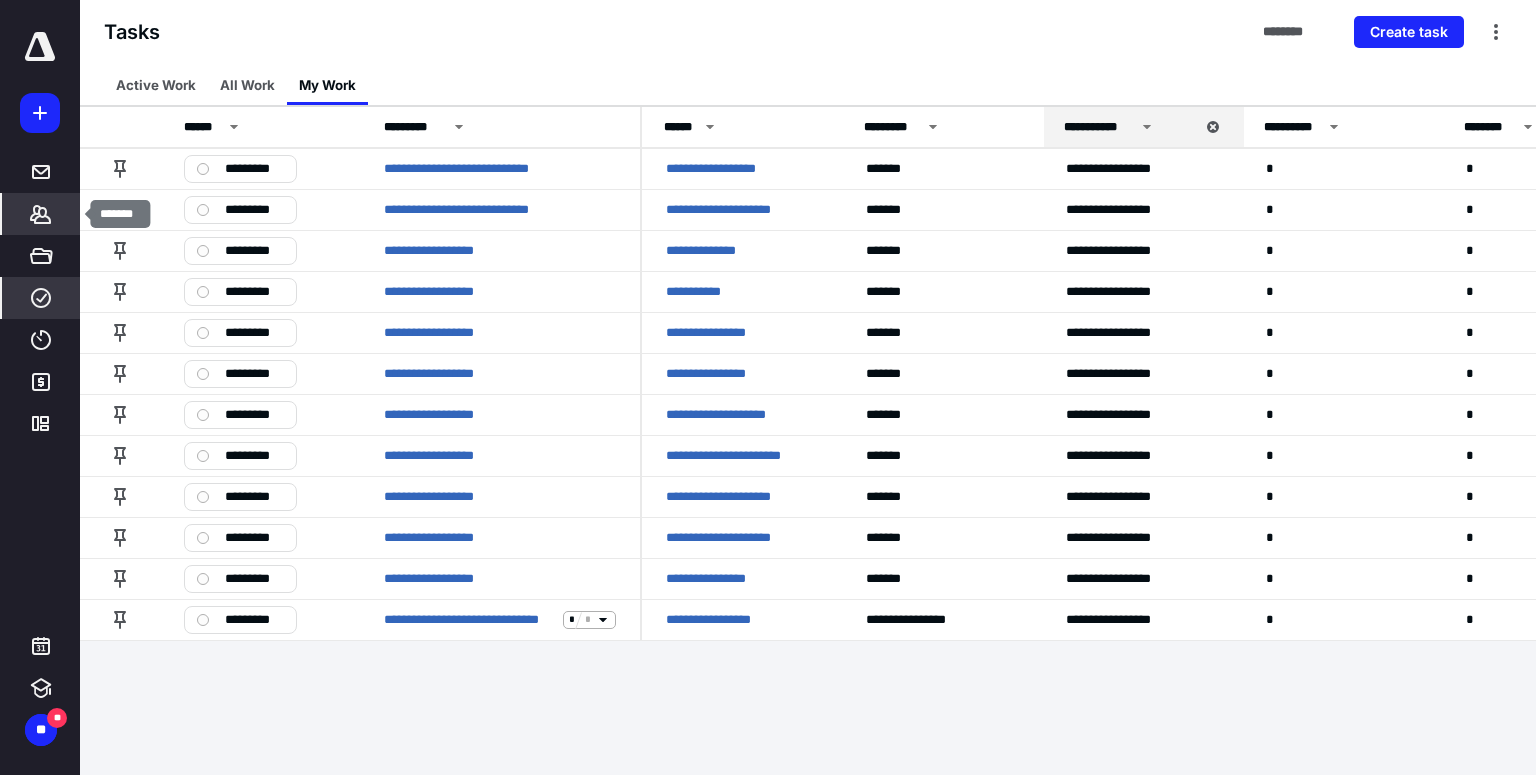 click on "*******" at bounding box center (41, 214) 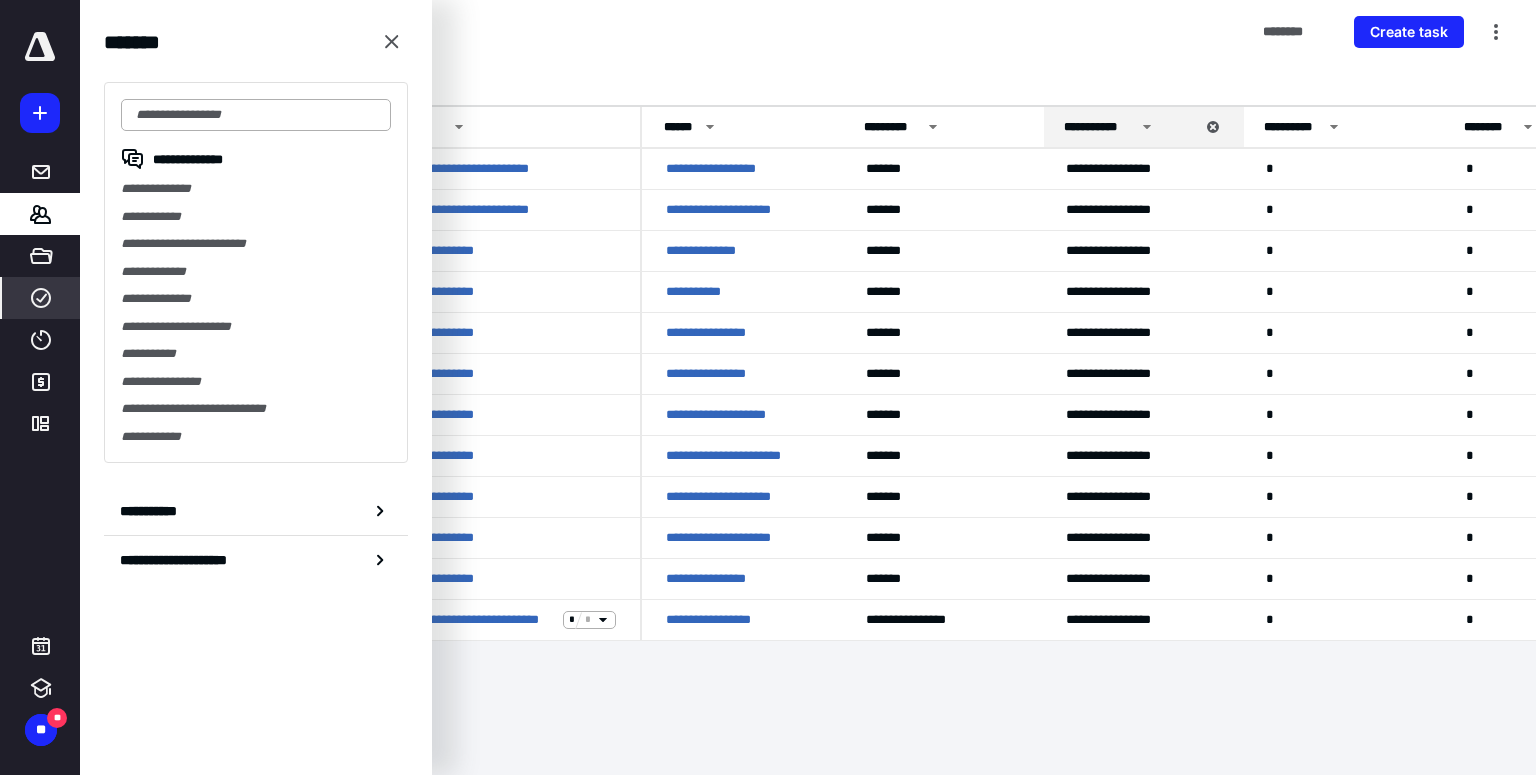 type on "*" 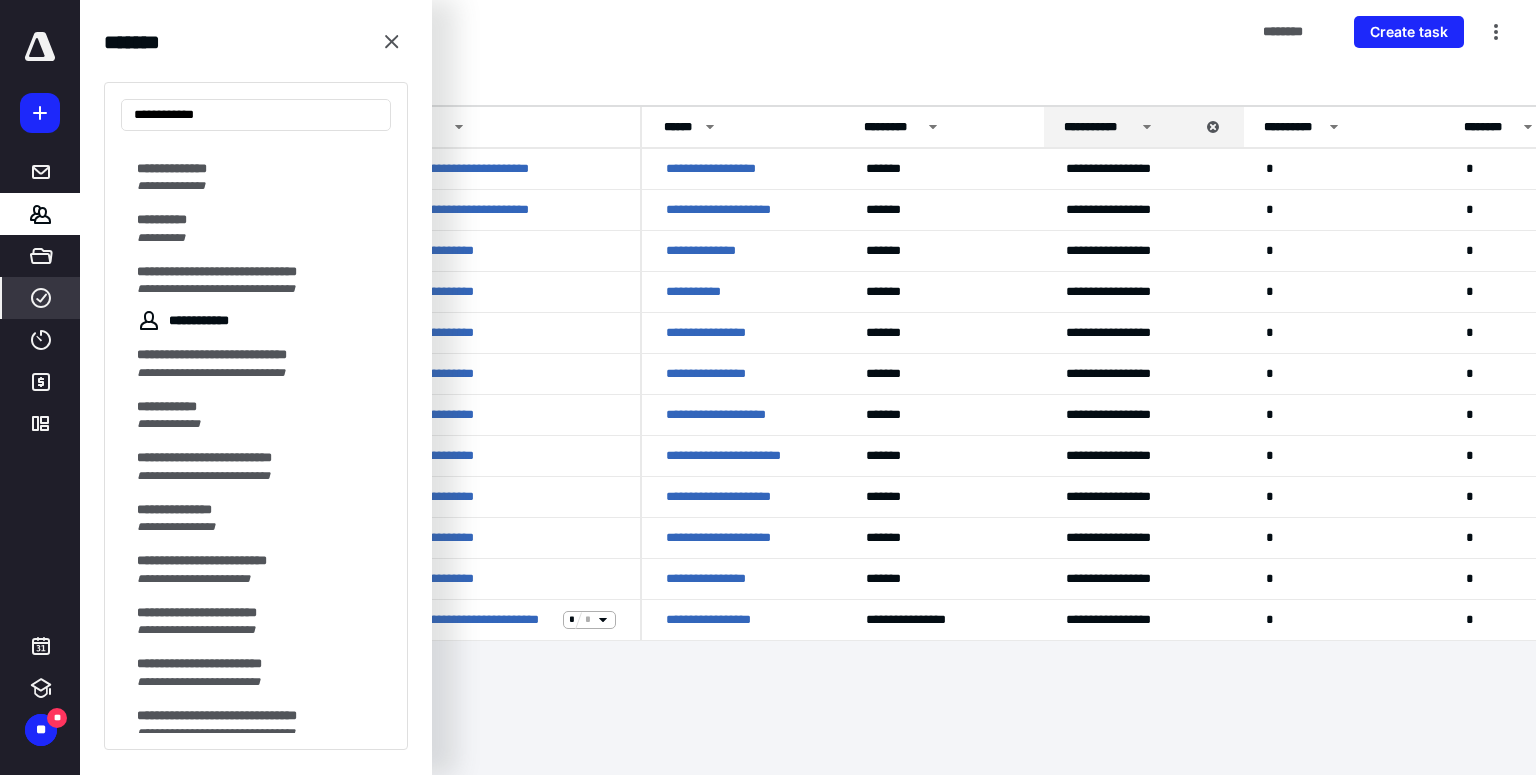 scroll, scrollTop: 1012, scrollLeft: 0, axis: vertical 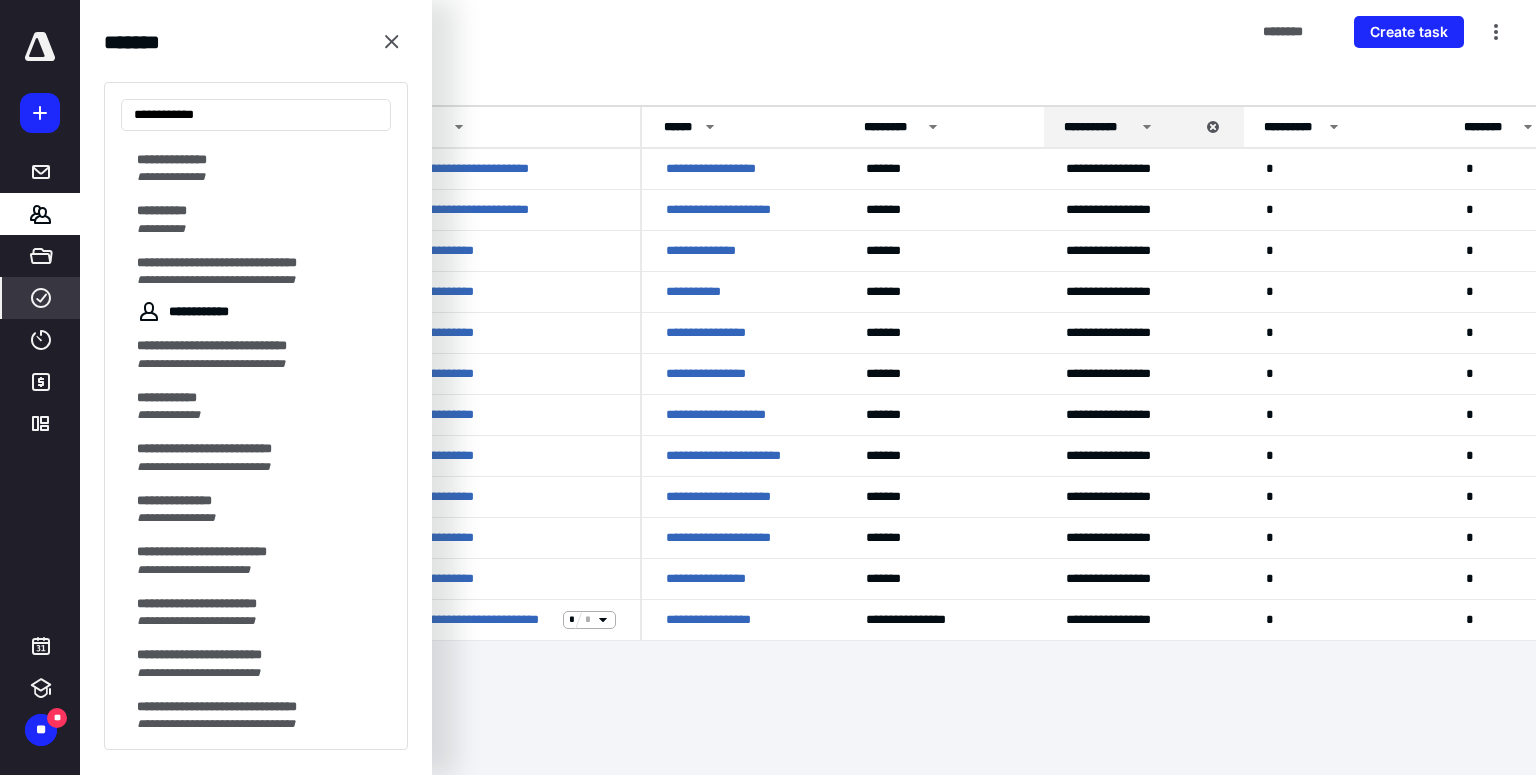 type on "**********" 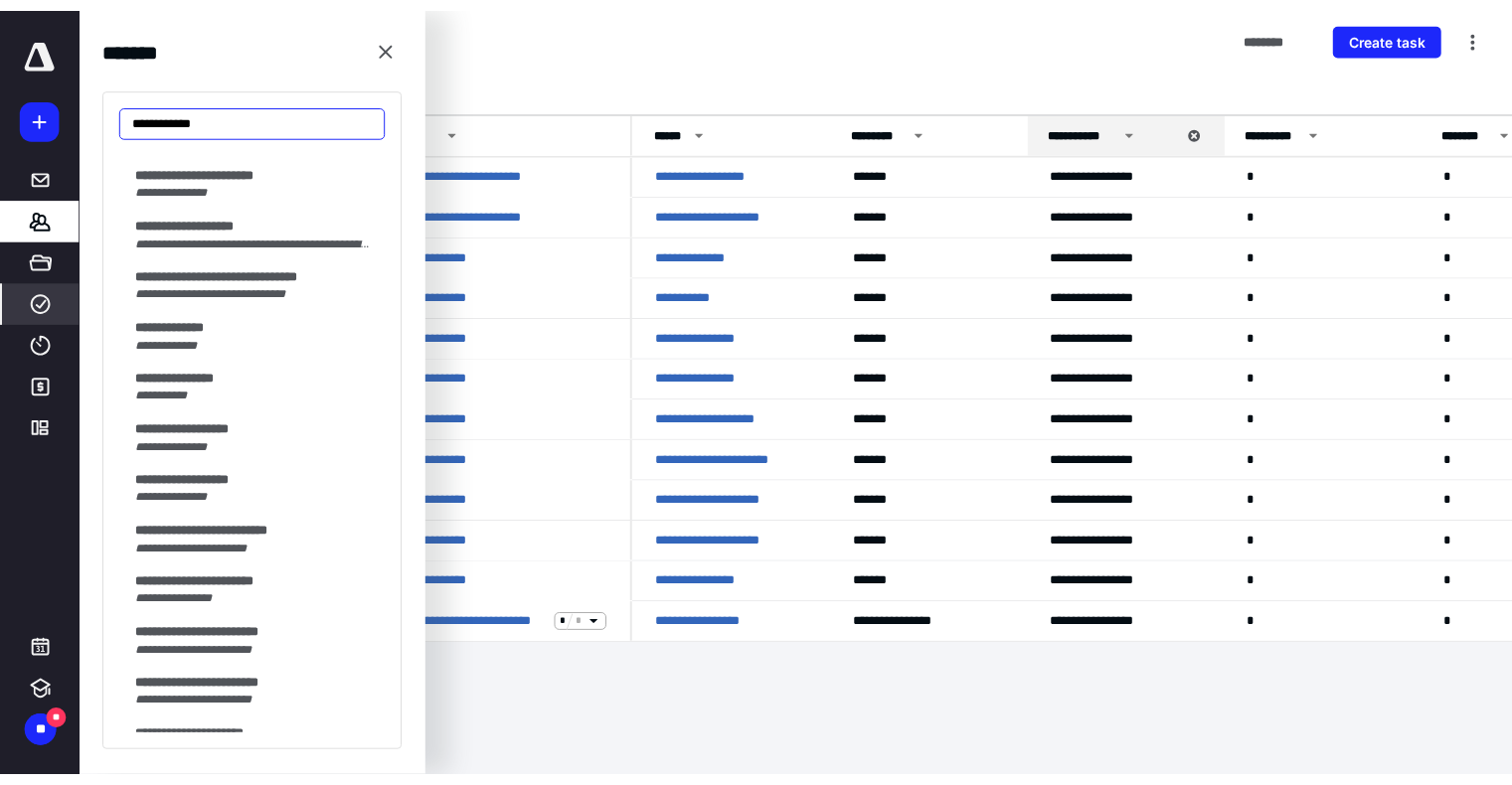 scroll, scrollTop: 1882, scrollLeft: 0, axis: vertical 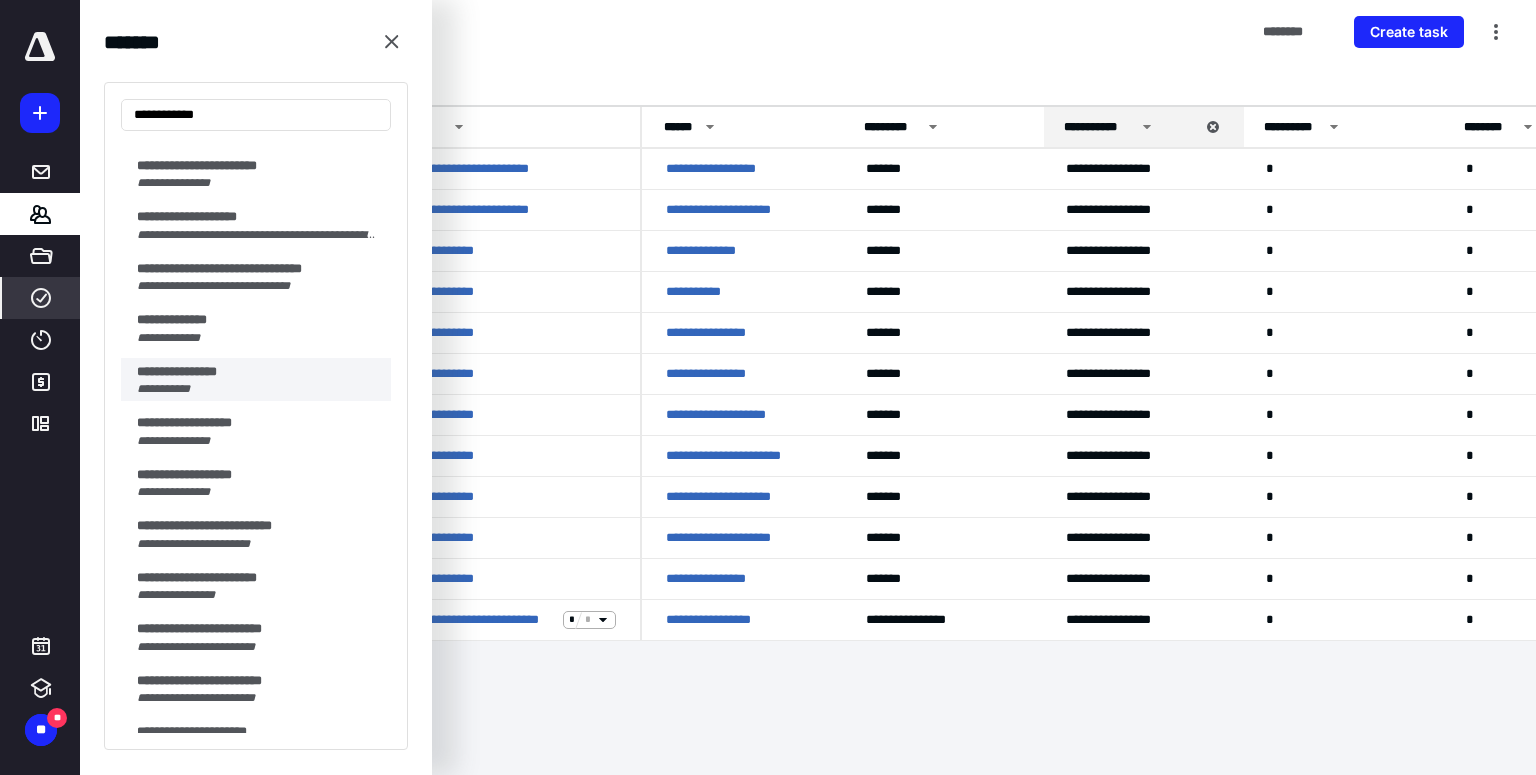 click on "**********" at bounding box center [258, 372] 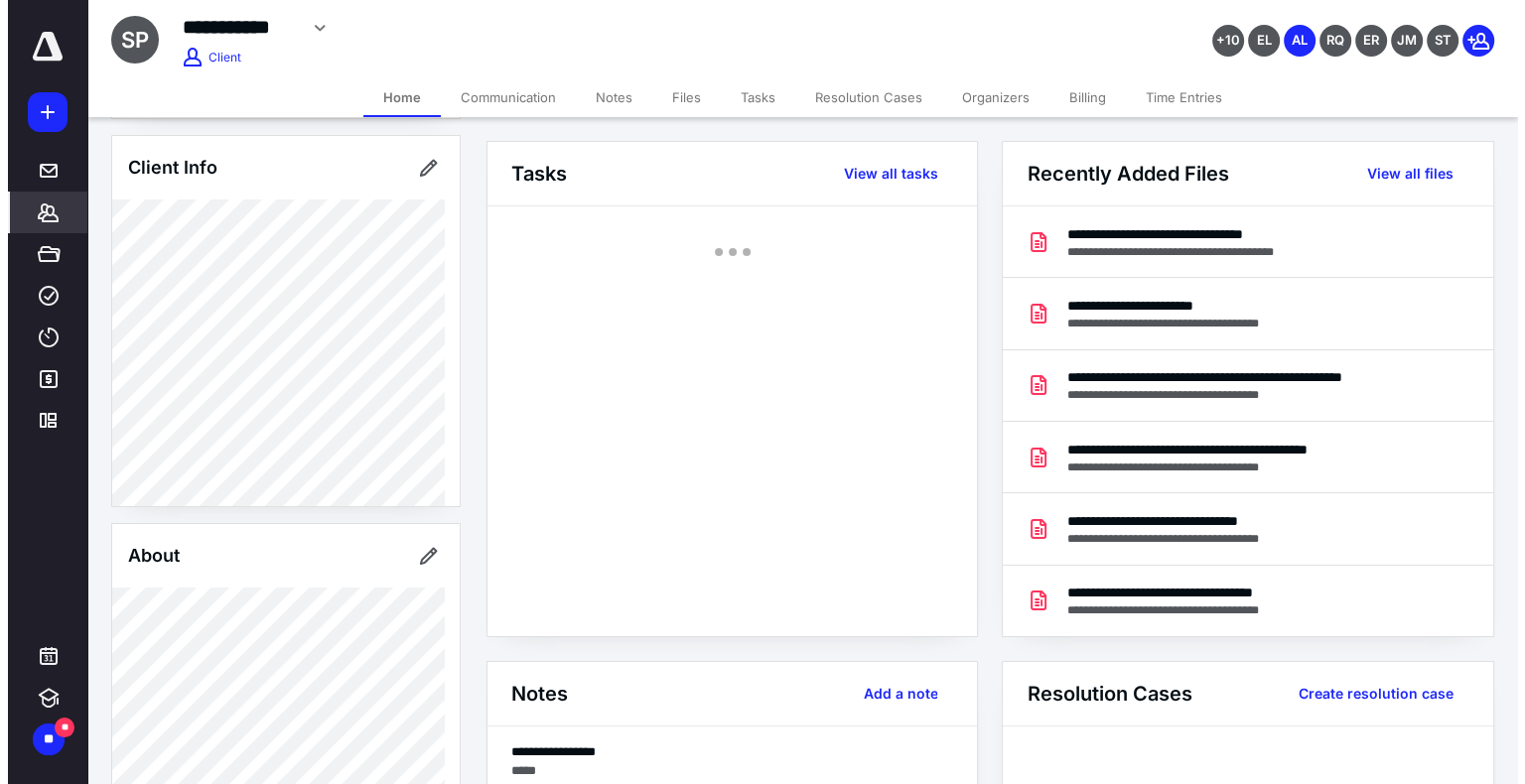scroll, scrollTop: 0, scrollLeft: 0, axis: both 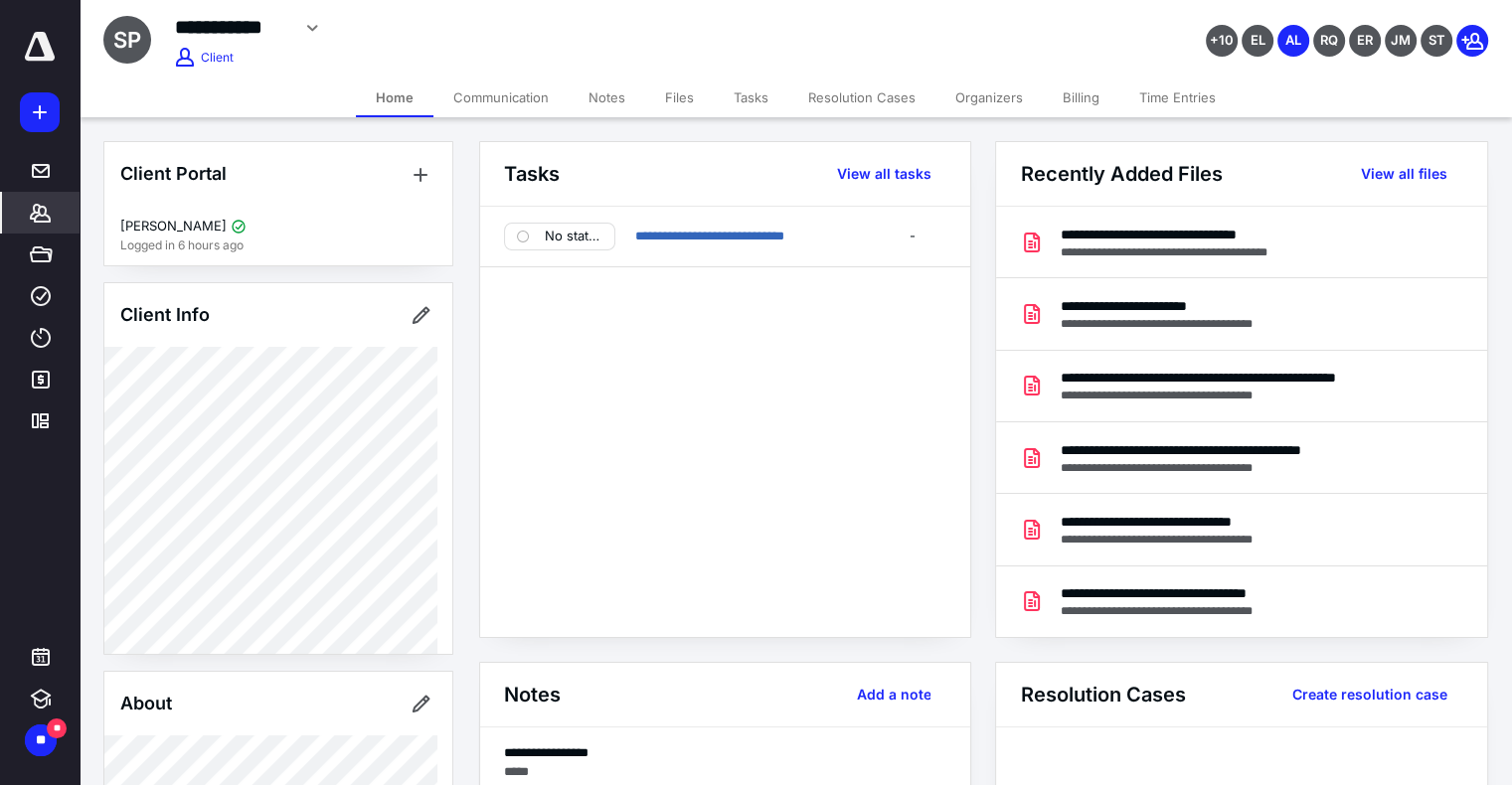 click on "Files" at bounding box center [679, 97] 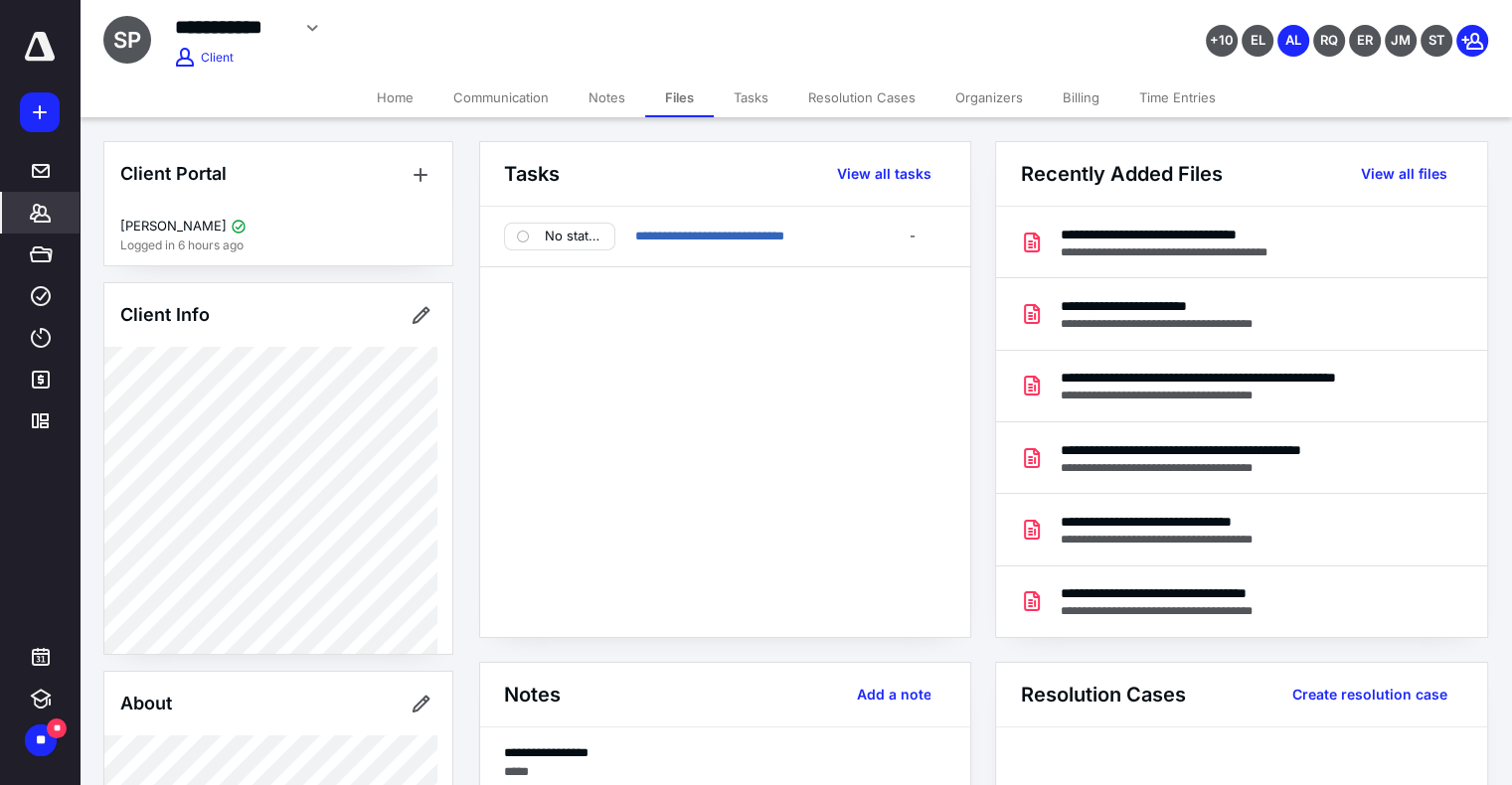 click on "Files" at bounding box center [679, 97] 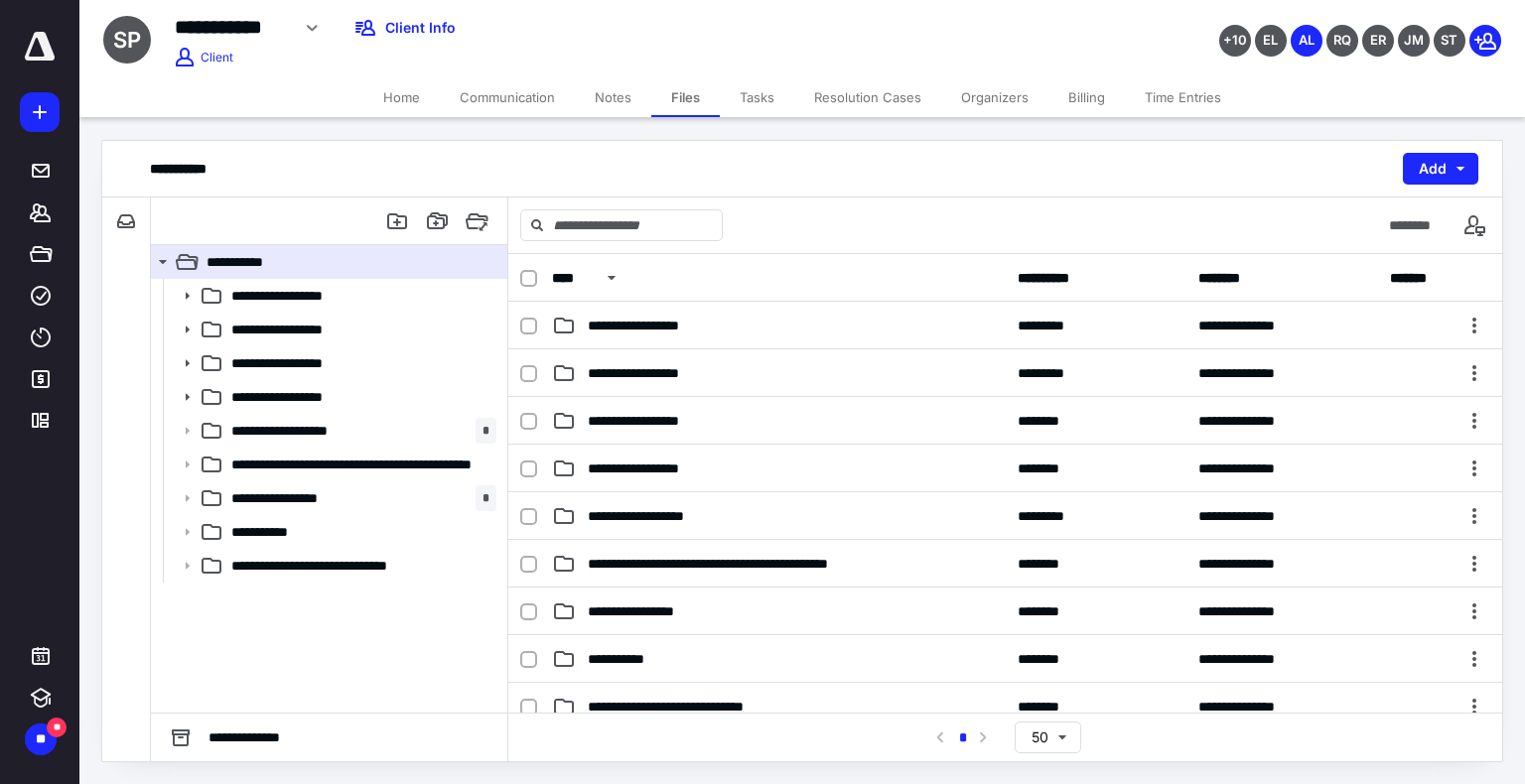 click on "********" at bounding box center (1005, 225) 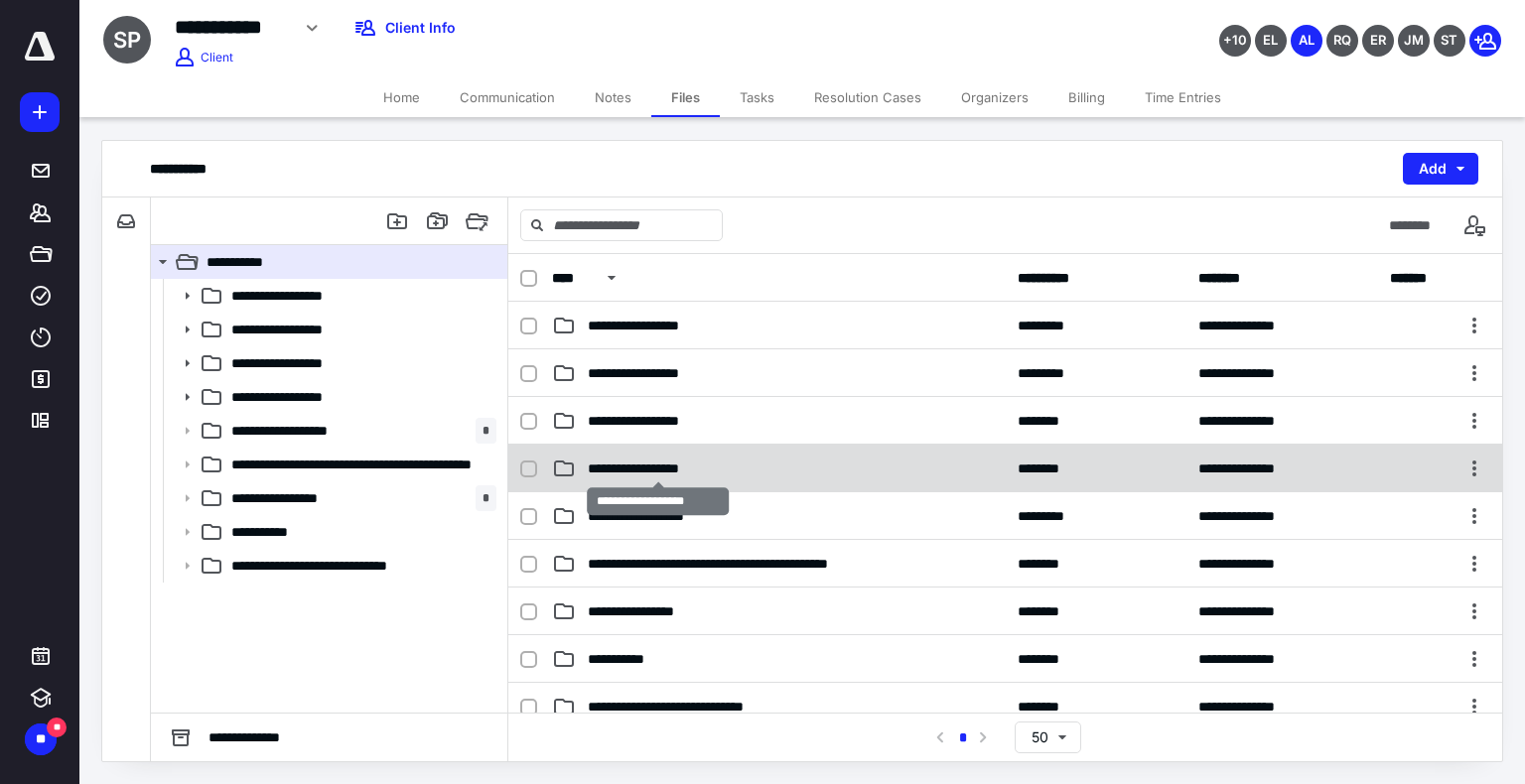 click on "**********" at bounding box center [657, 468] 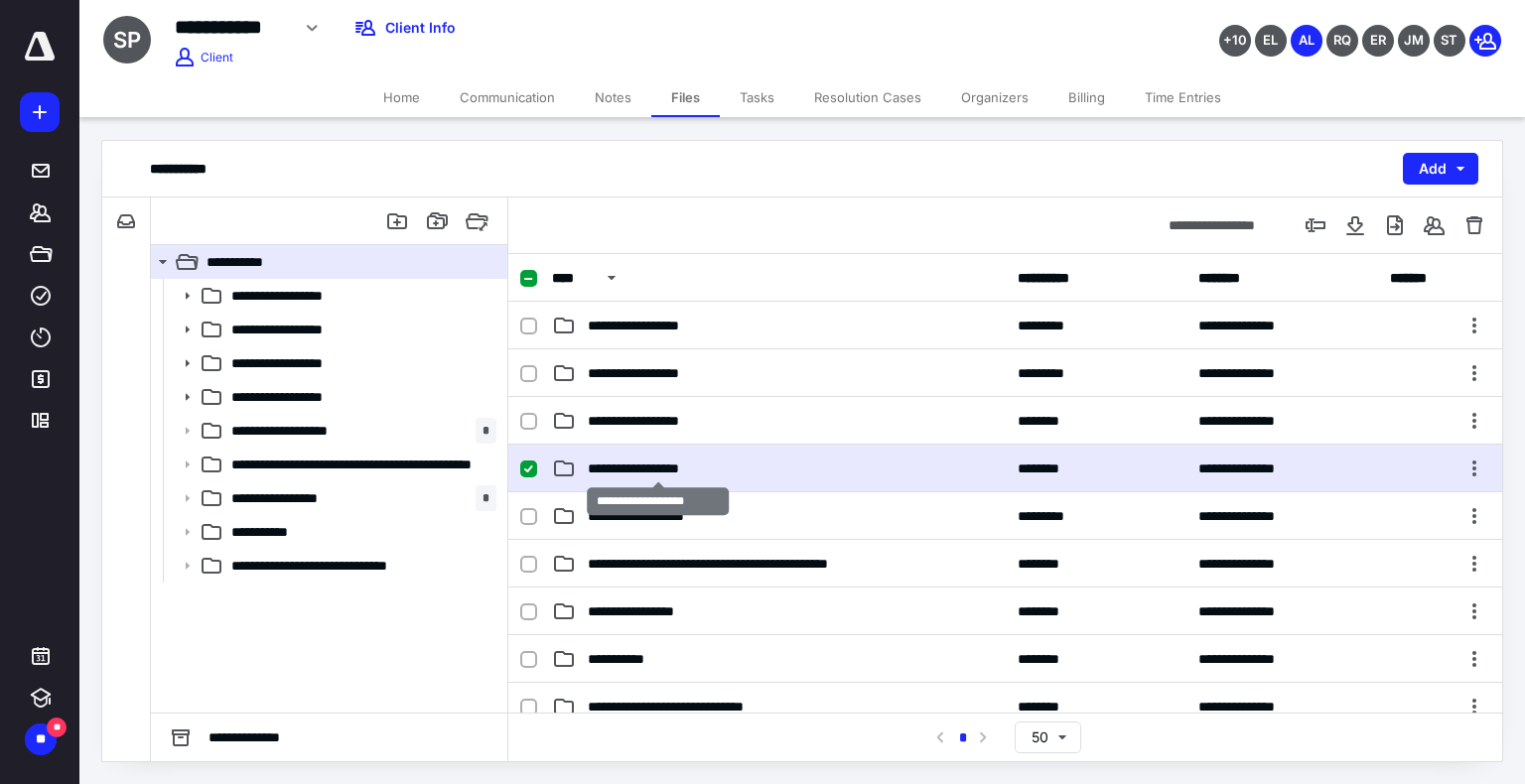 click on "**********" at bounding box center (657, 468) 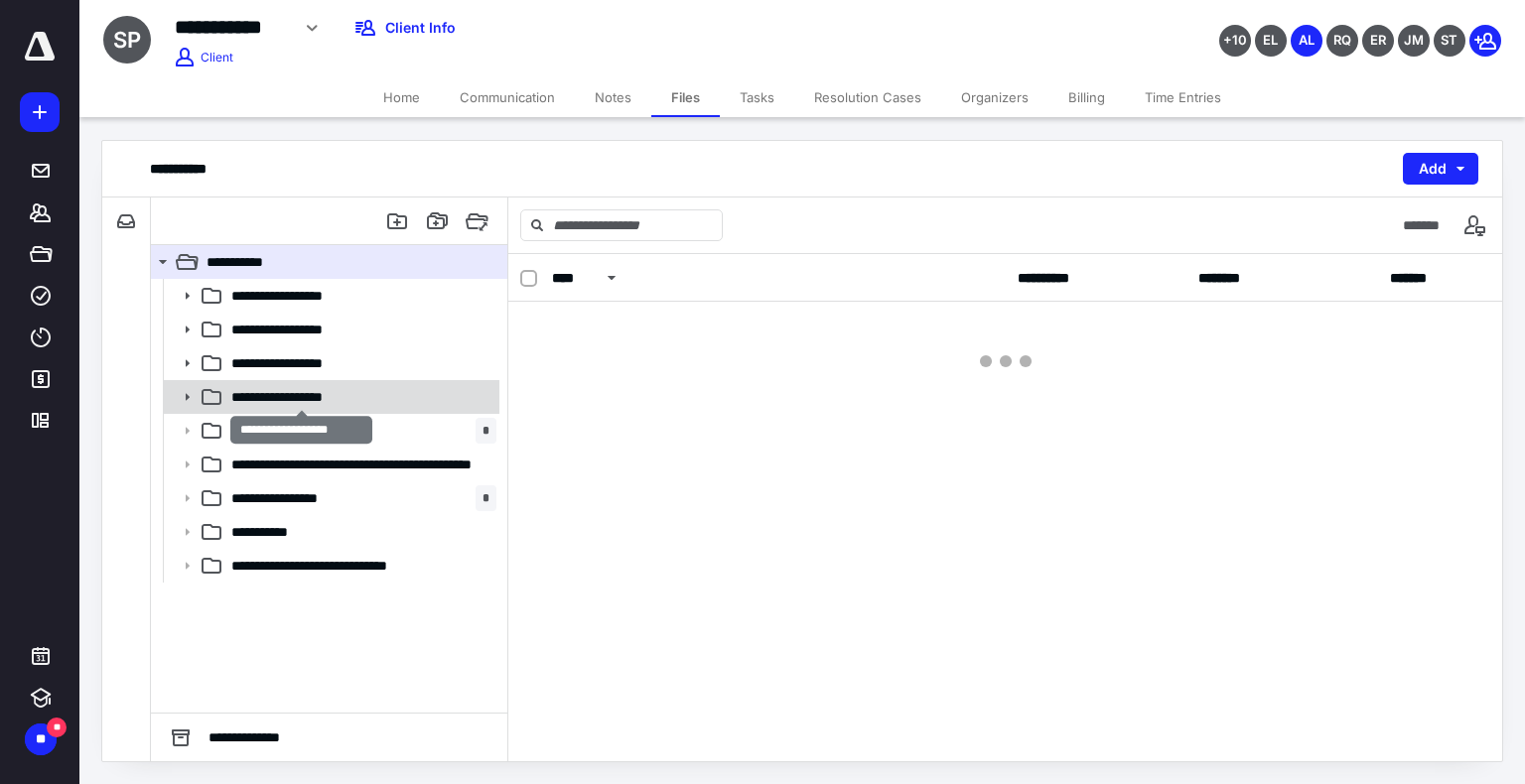 click on "**********" at bounding box center (301, 397) 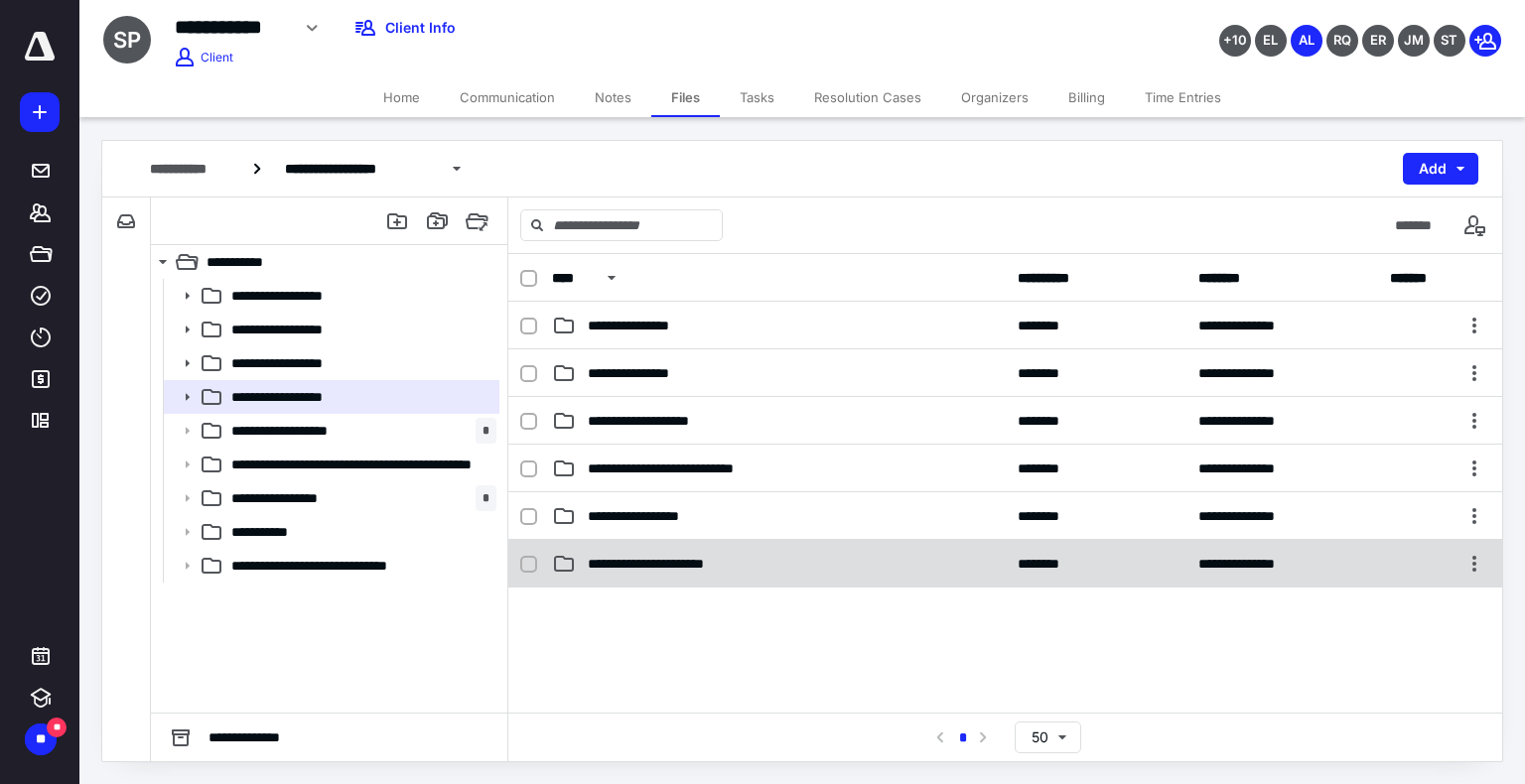 click on "**********" at bounding box center [667, 564] 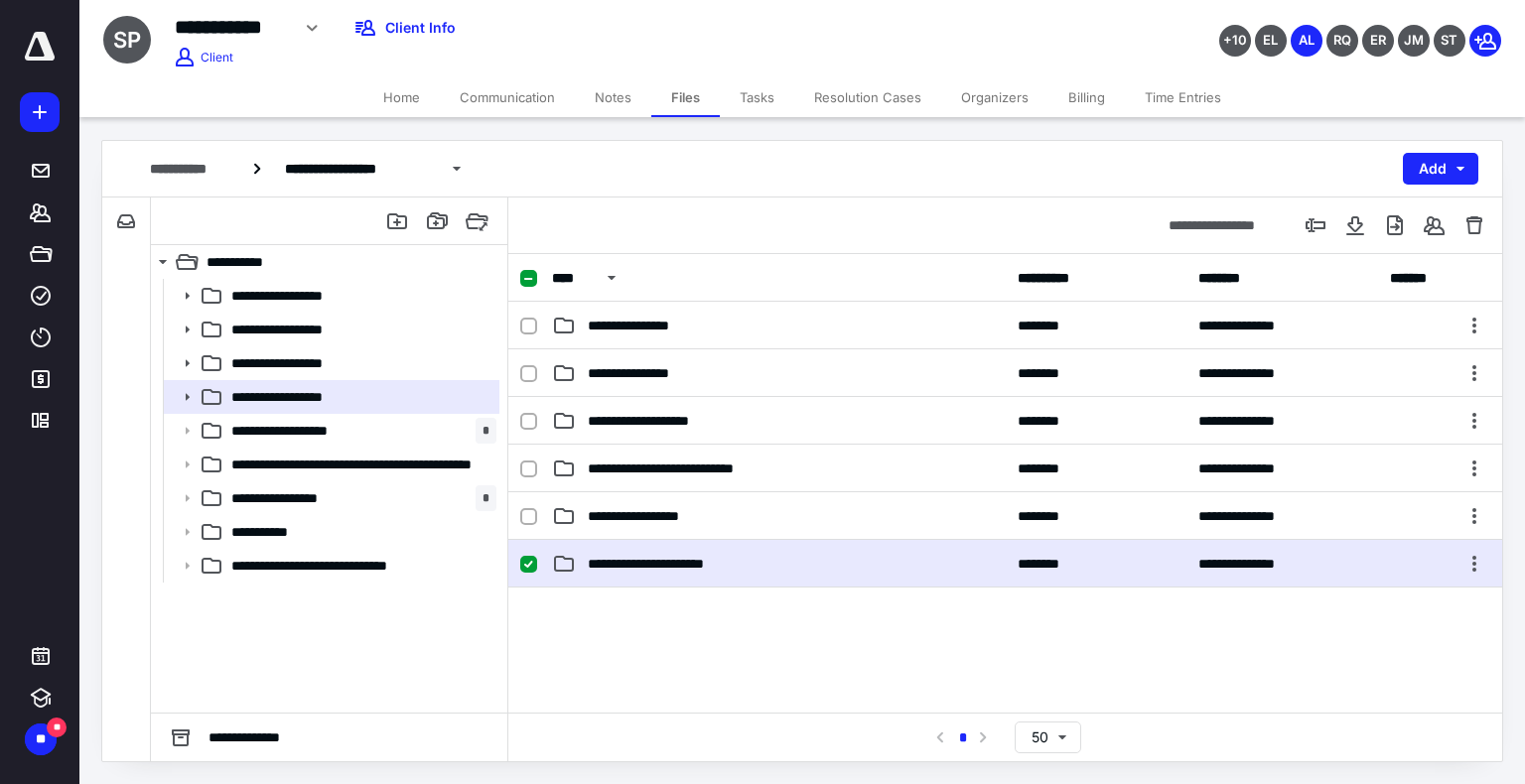 click on "**********" at bounding box center [667, 564] 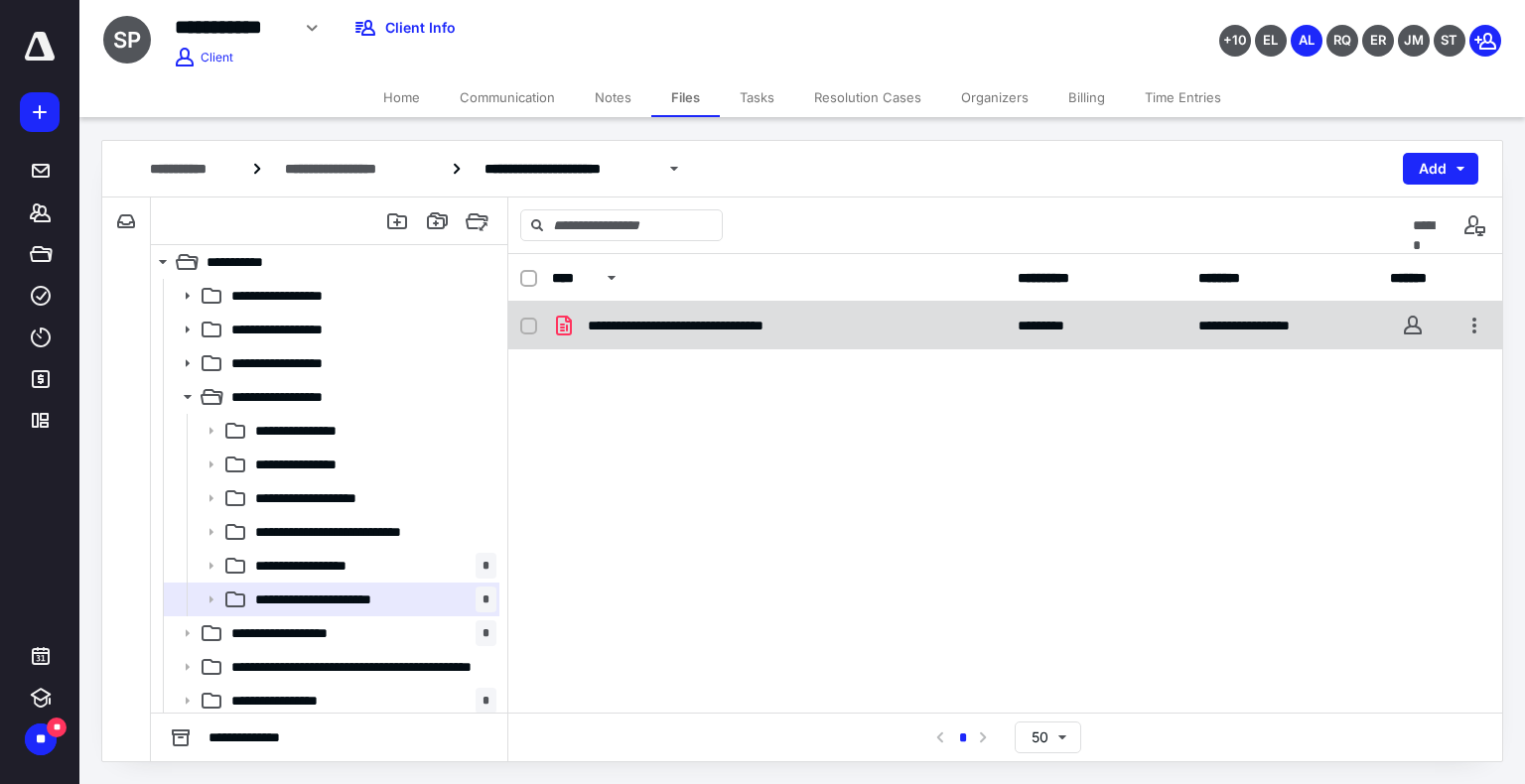 click on "**********" at bounding box center (778, 326) 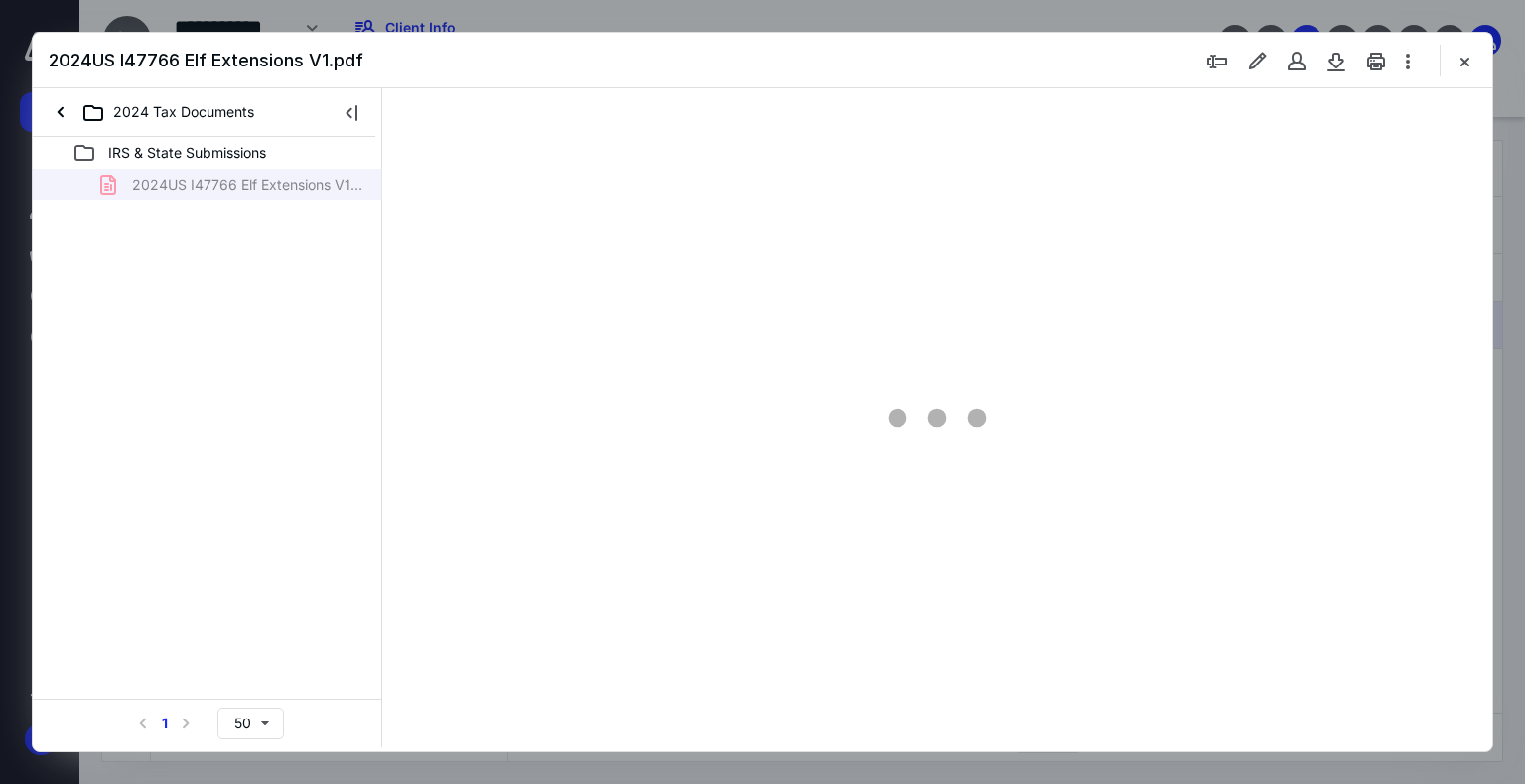 click at bounding box center (937, 418) 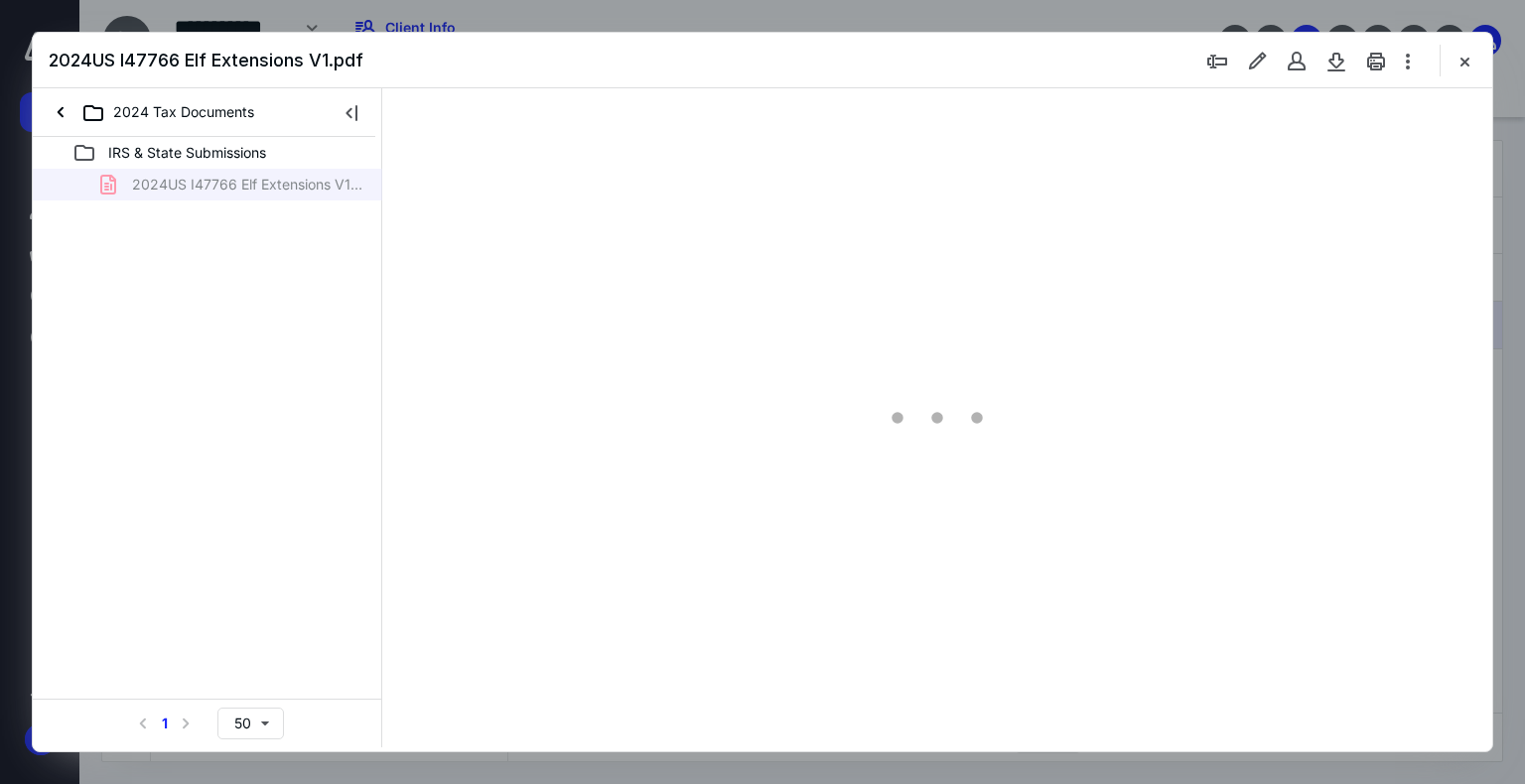 scroll, scrollTop: 0, scrollLeft: 0, axis: both 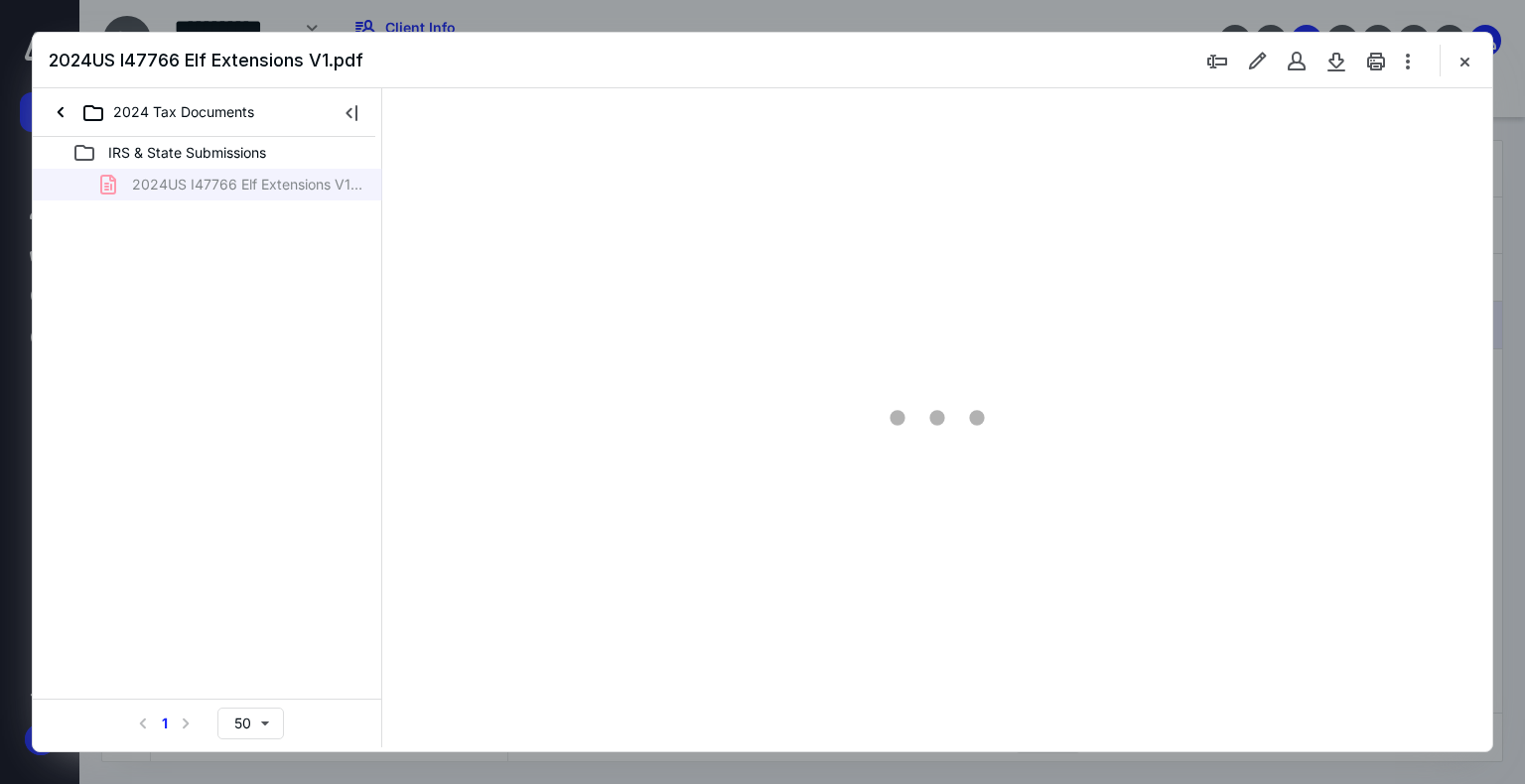 type on "74" 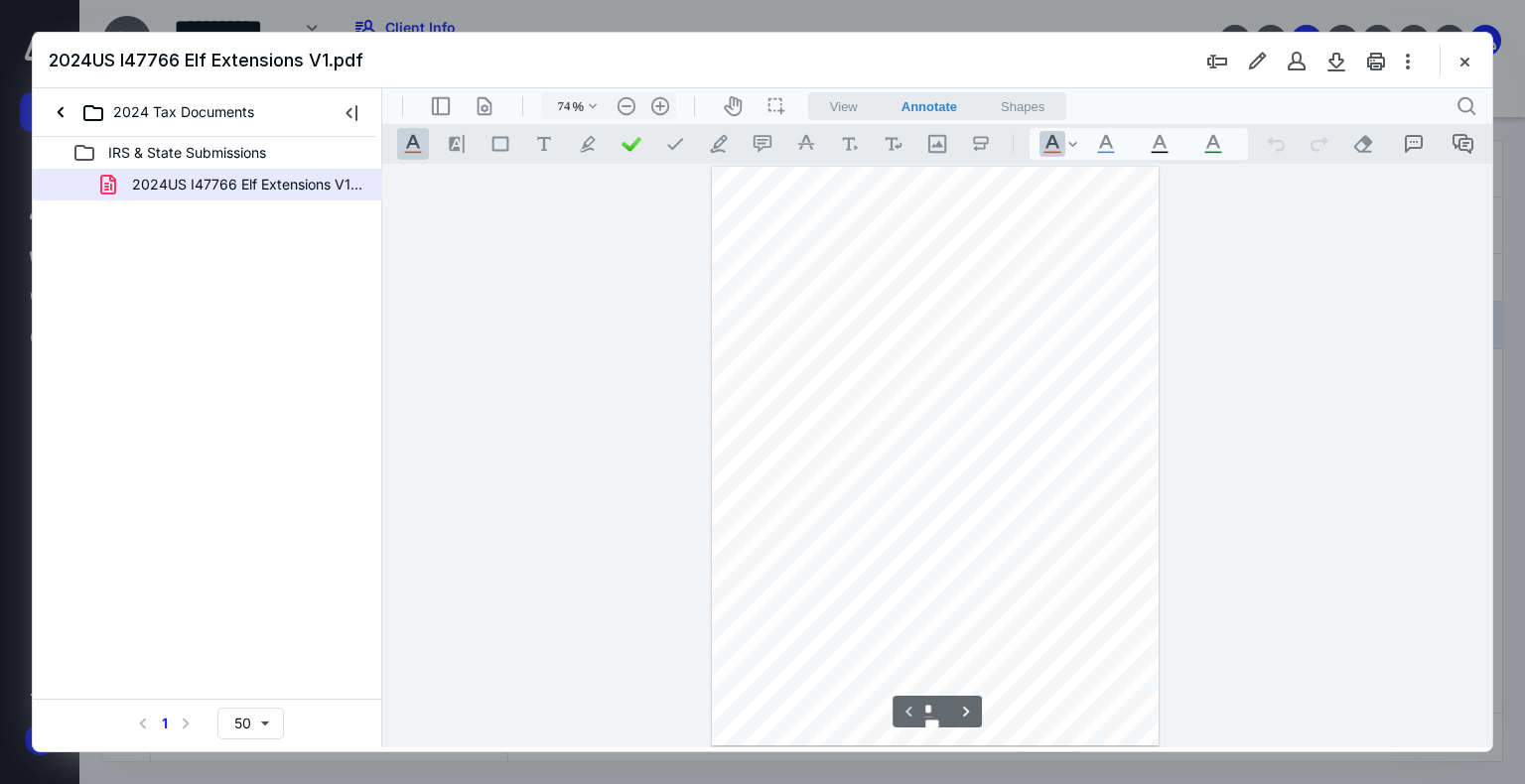 scroll, scrollTop: 78, scrollLeft: 0, axis: vertical 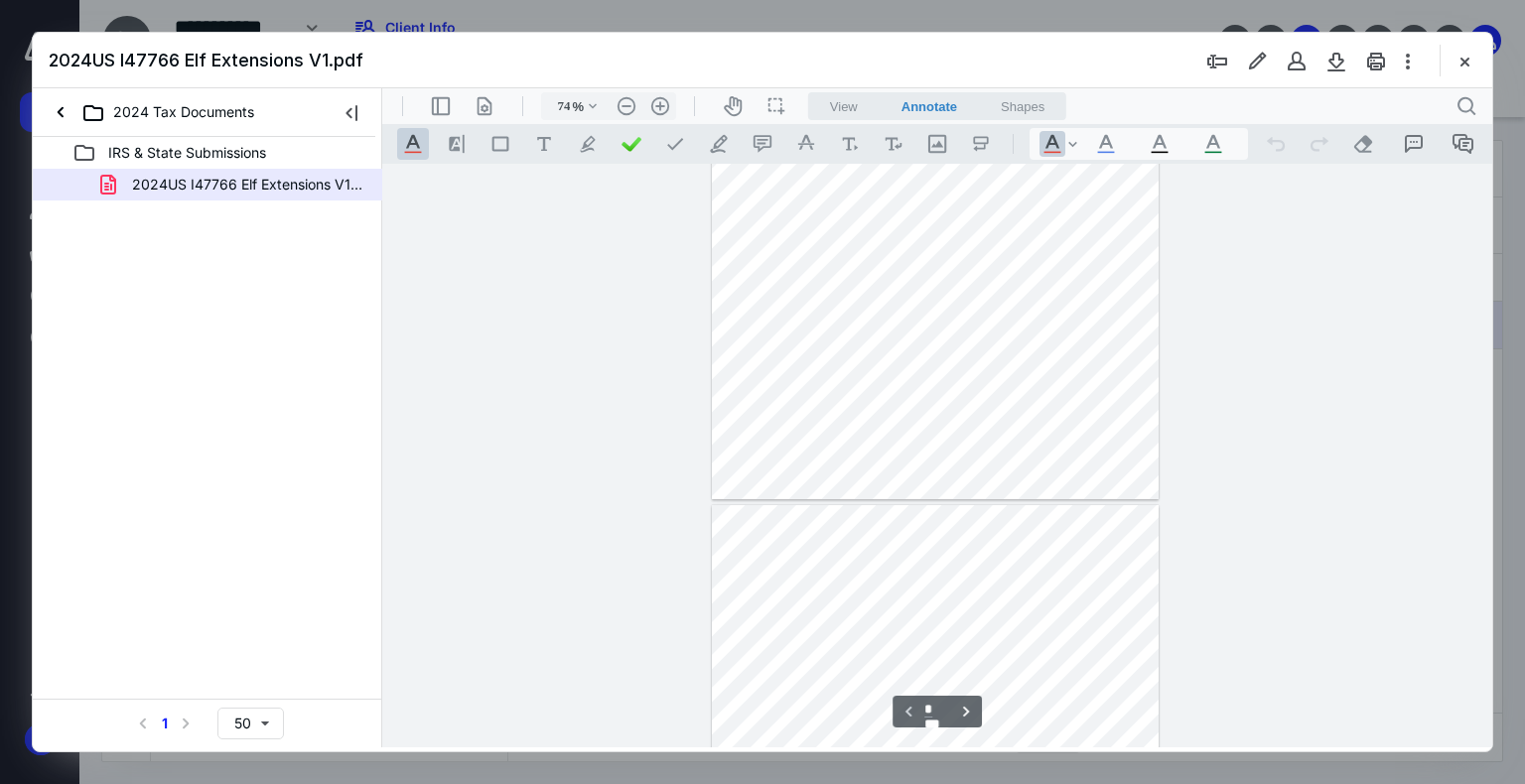 type on "*" 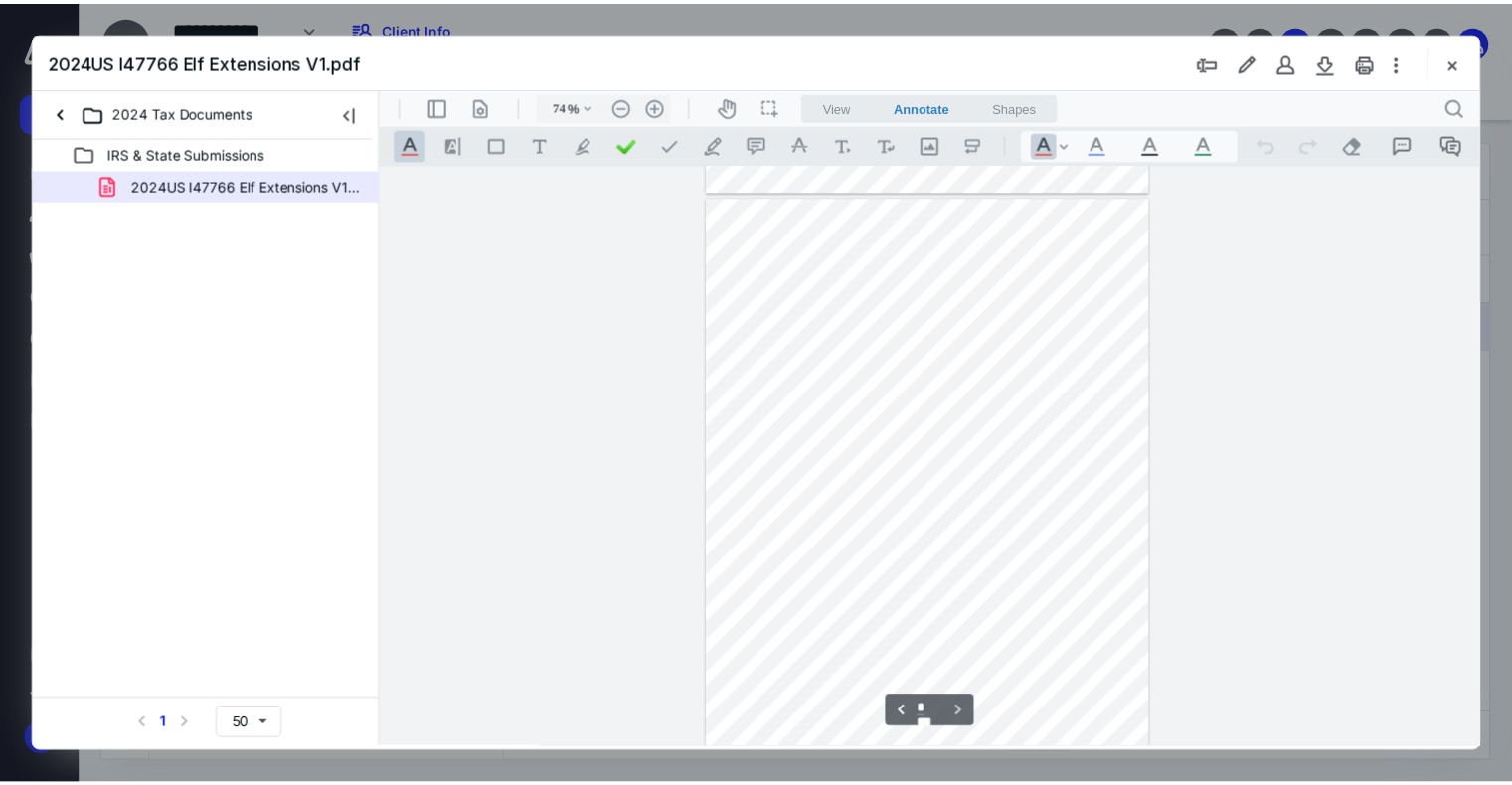 scroll, scrollTop: 585, scrollLeft: 0, axis: vertical 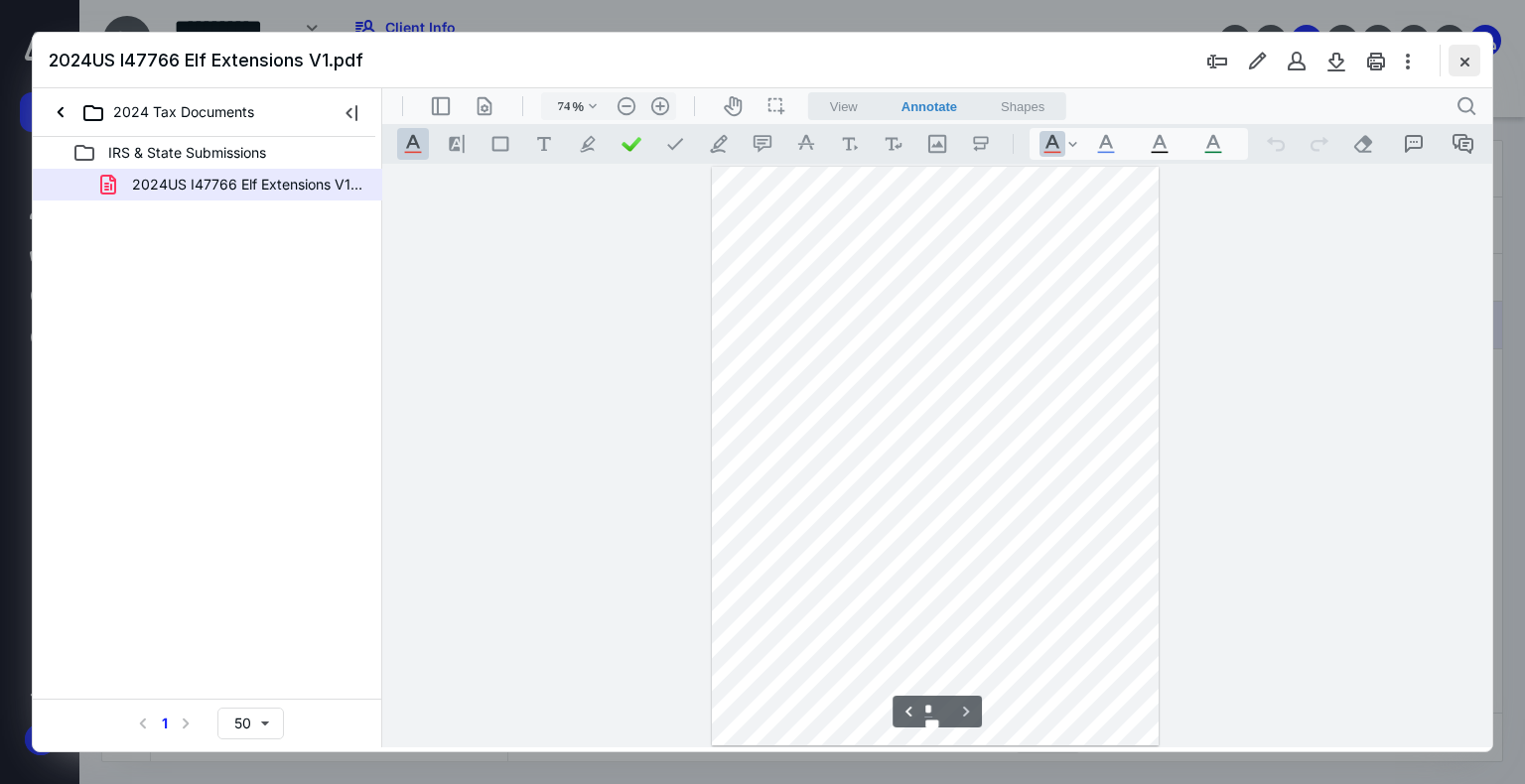 click at bounding box center [1464, 61] 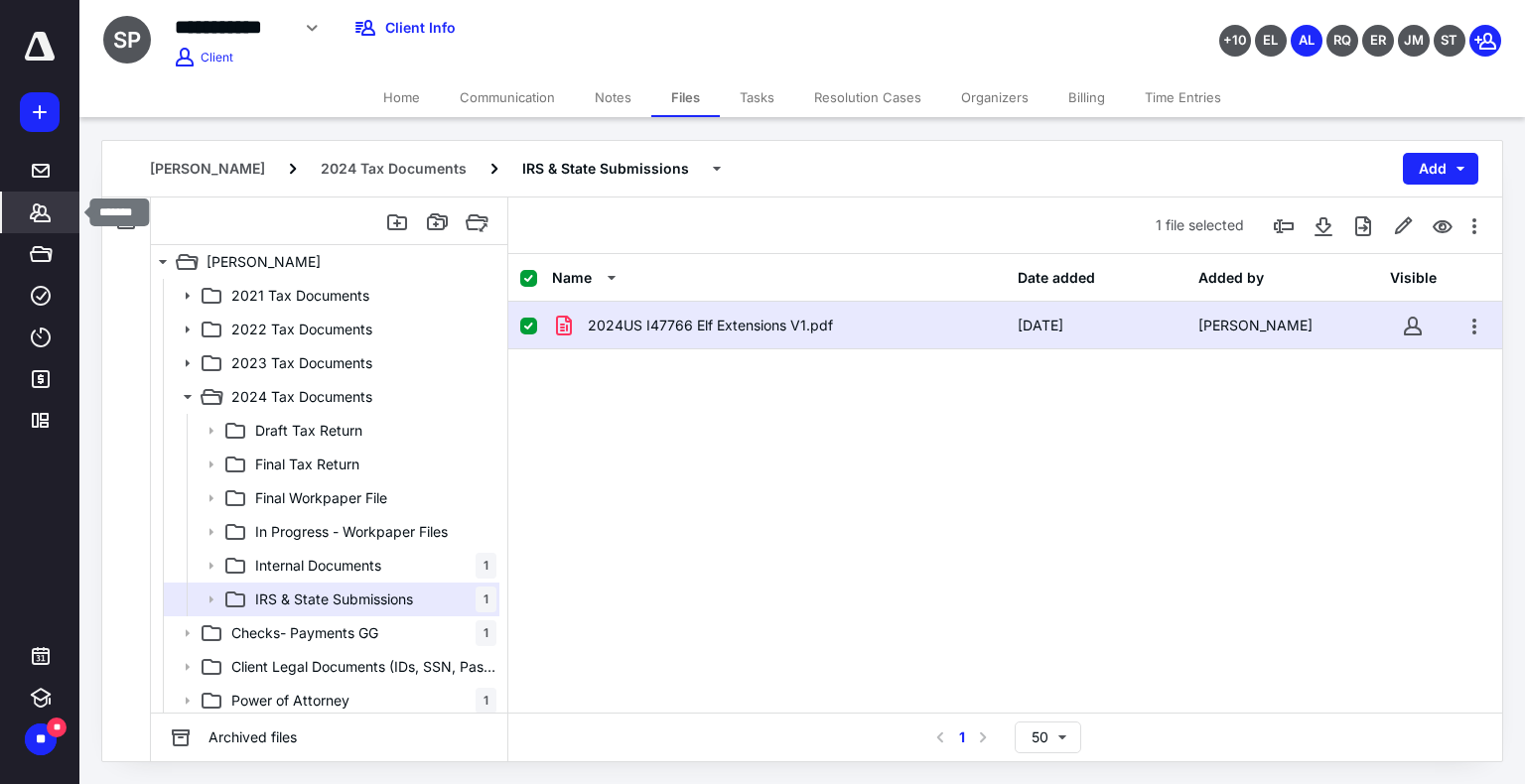 click on "*******" at bounding box center [41, 212] 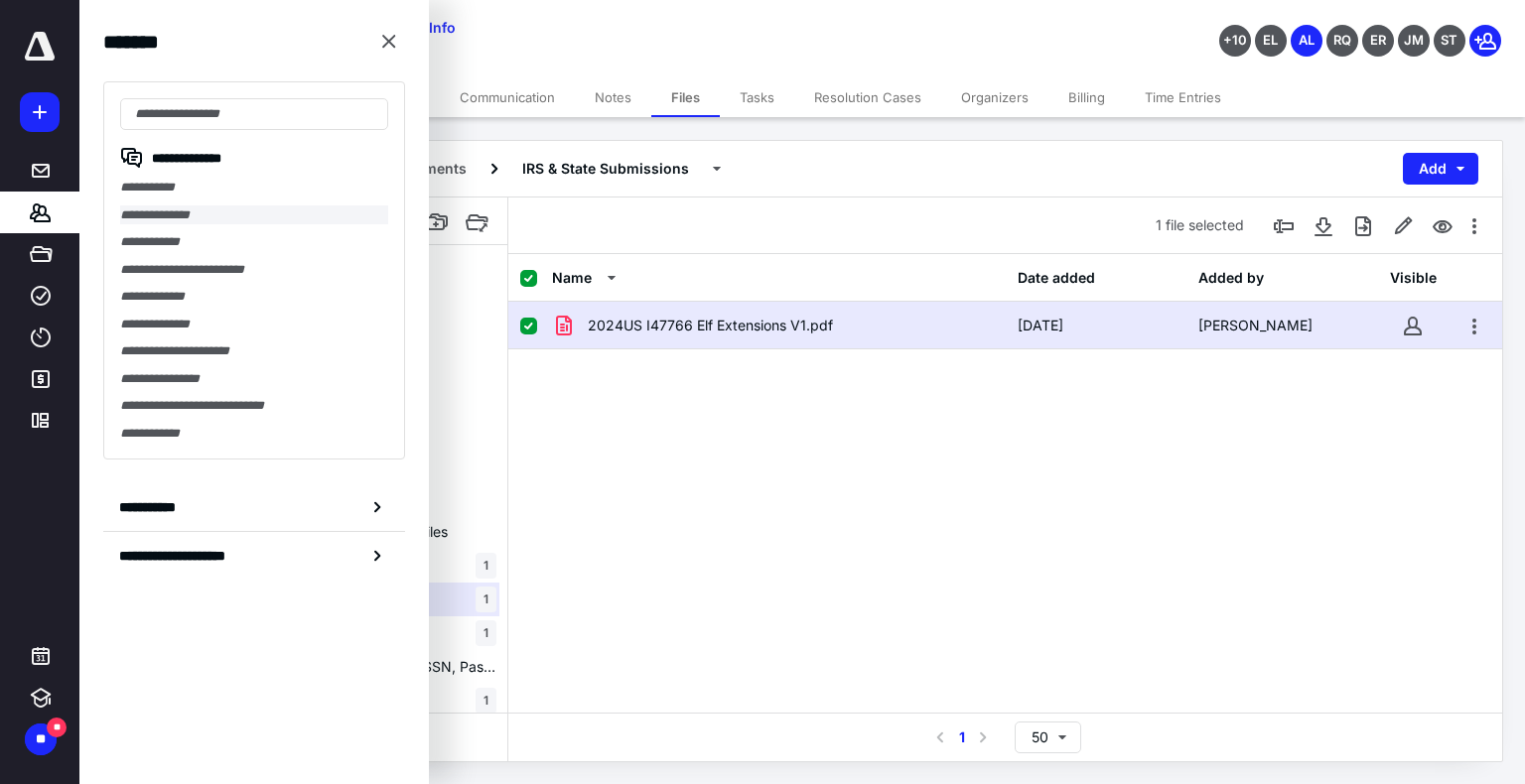 click on "**********" at bounding box center (254, 215) 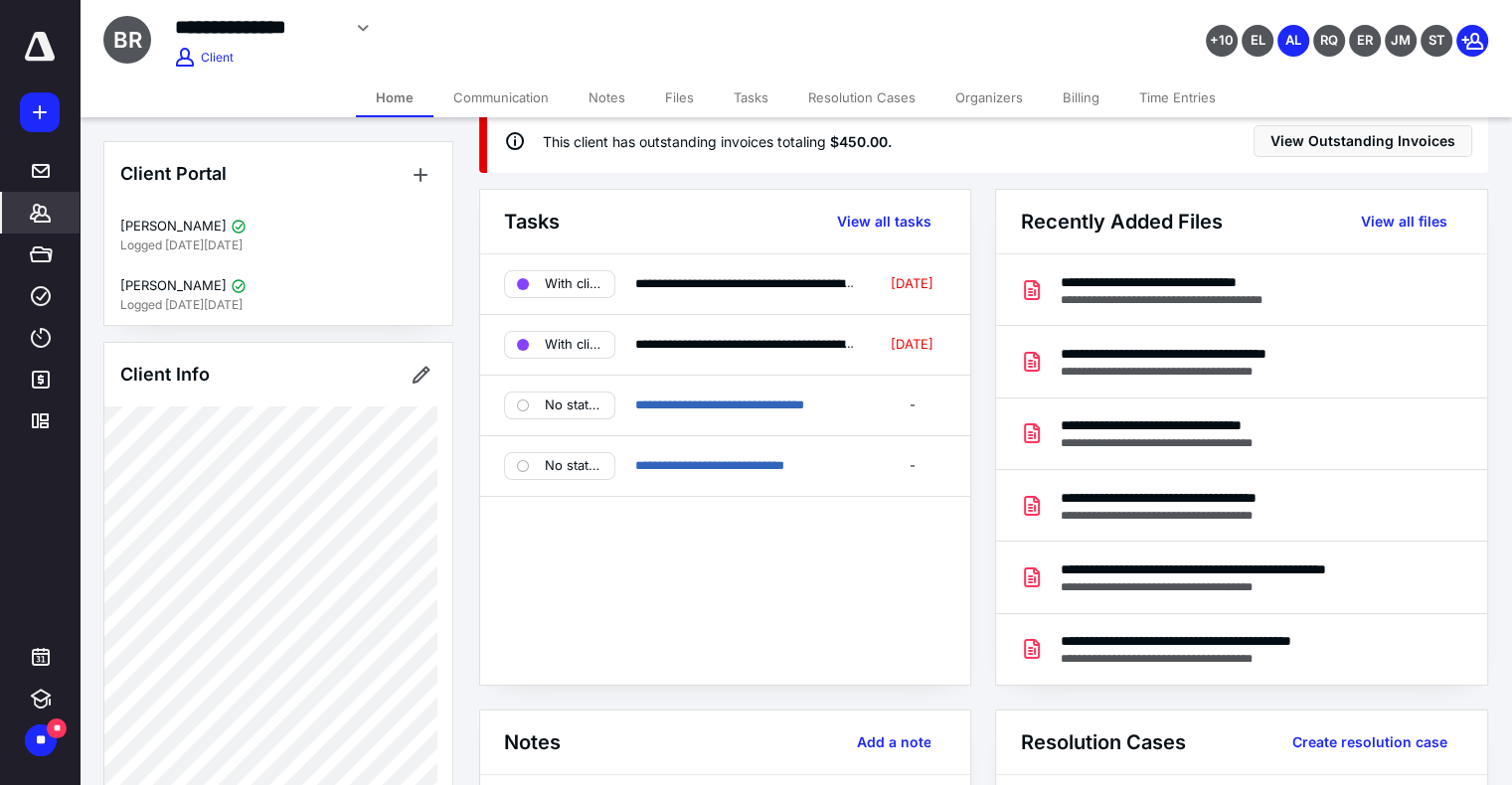 scroll, scrollTop: 0, scrollLeft: 0, axis: both 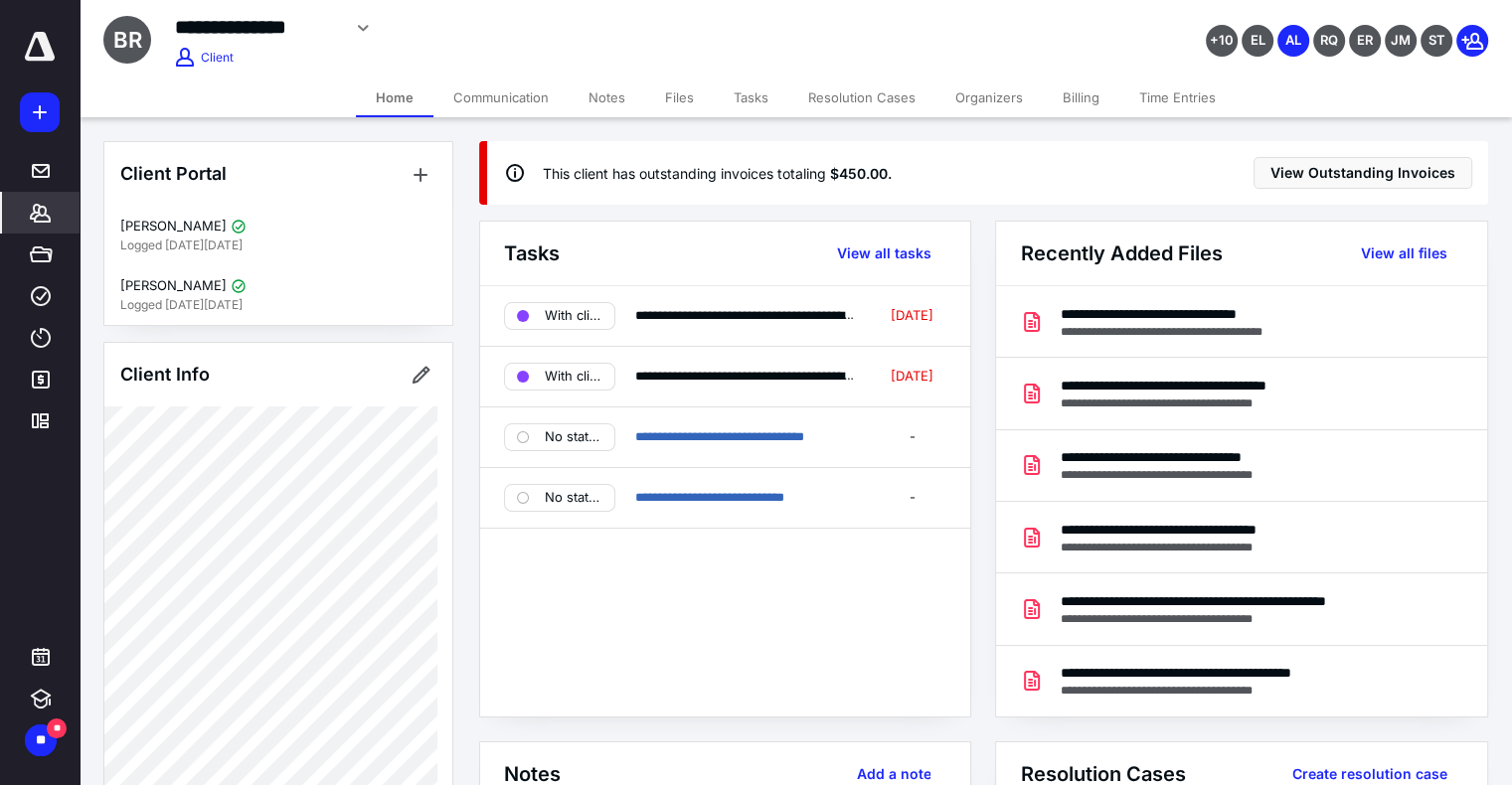 click on "Notes" at bounding box center [606, 97] 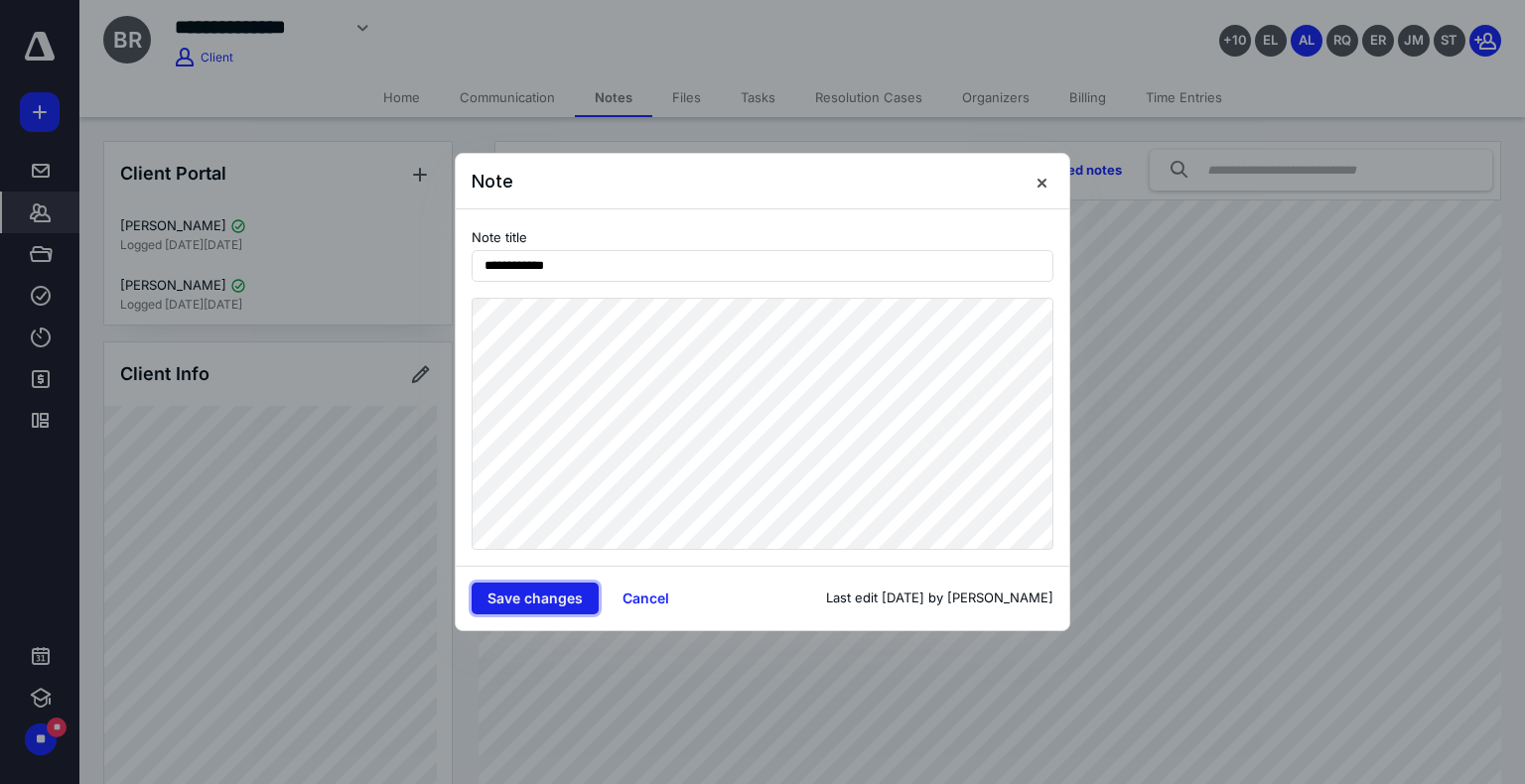 click on "Save changes" at bounding box center [535, 598] 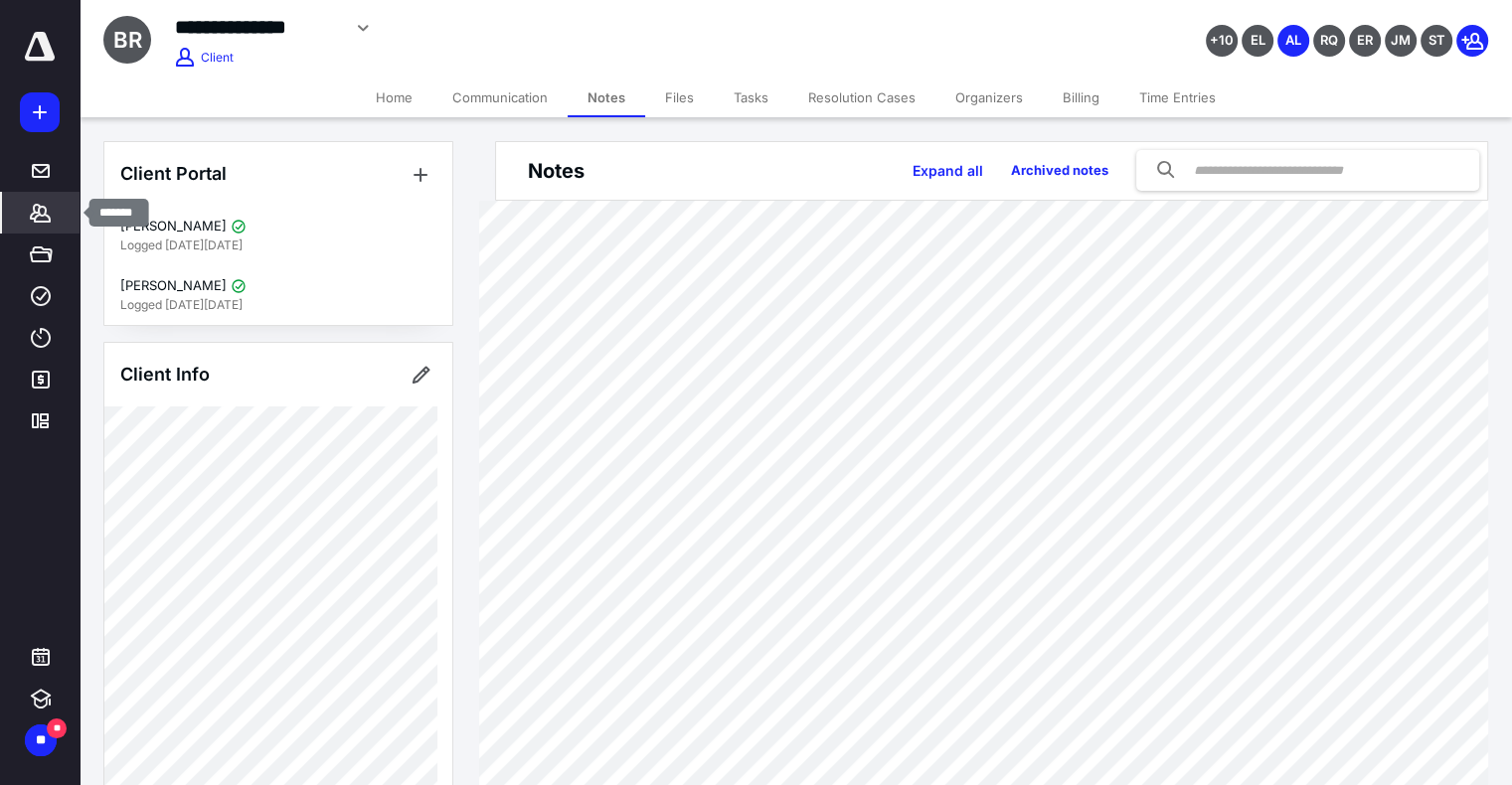 click 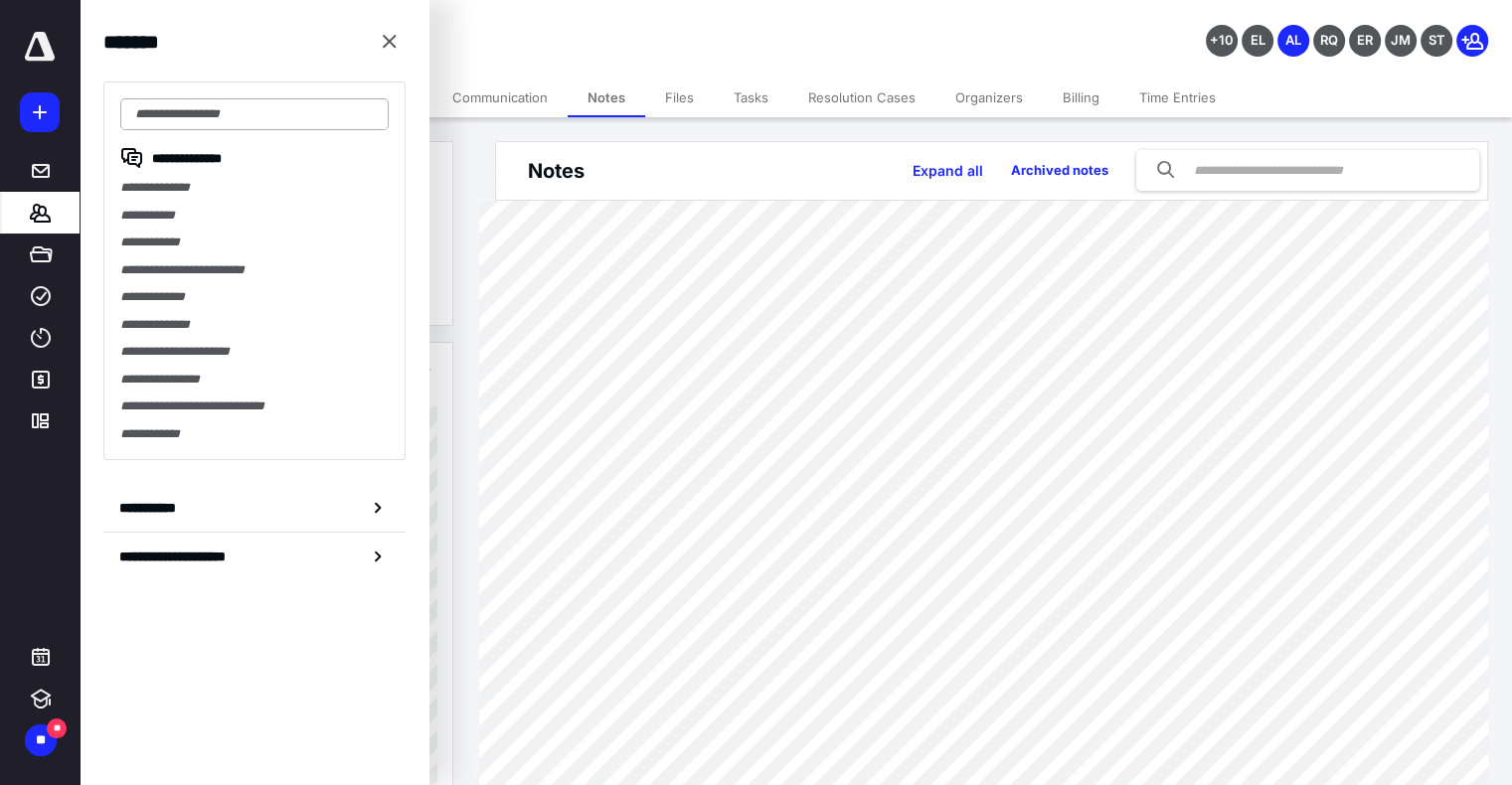 click at bounding box center (254, 114) 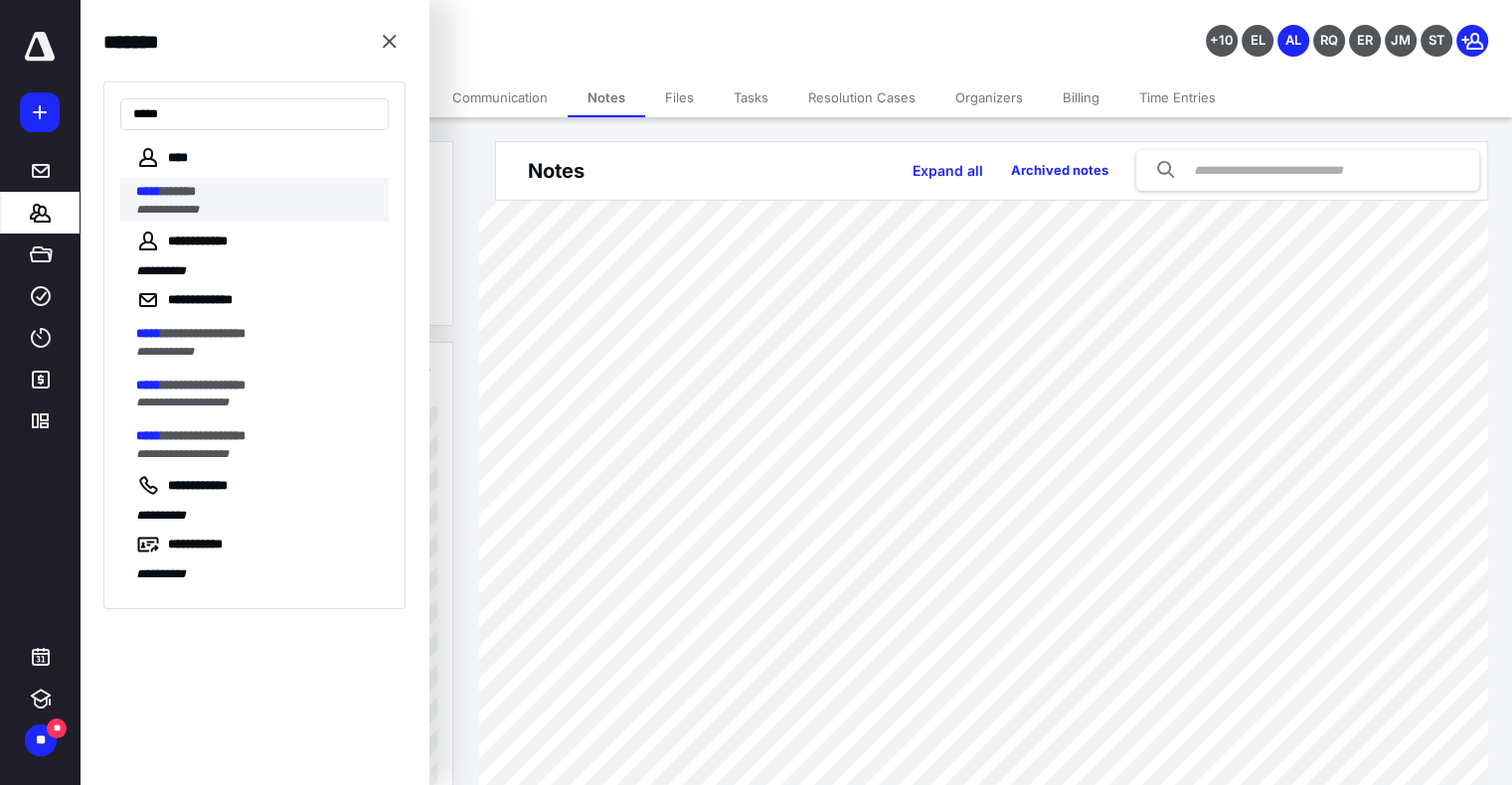 type on "*****" 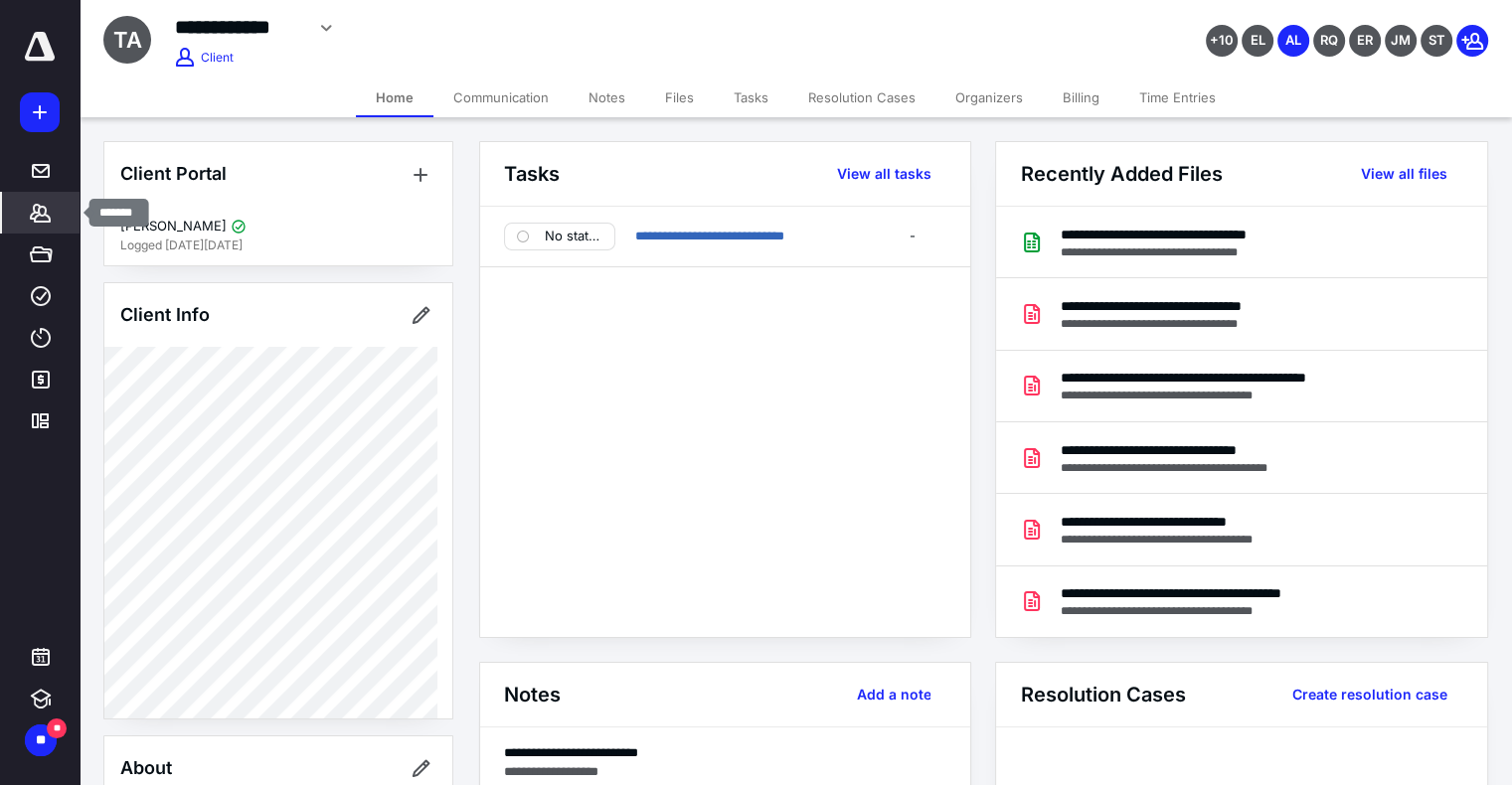 click on "*******" at bounding box center [41, 213] 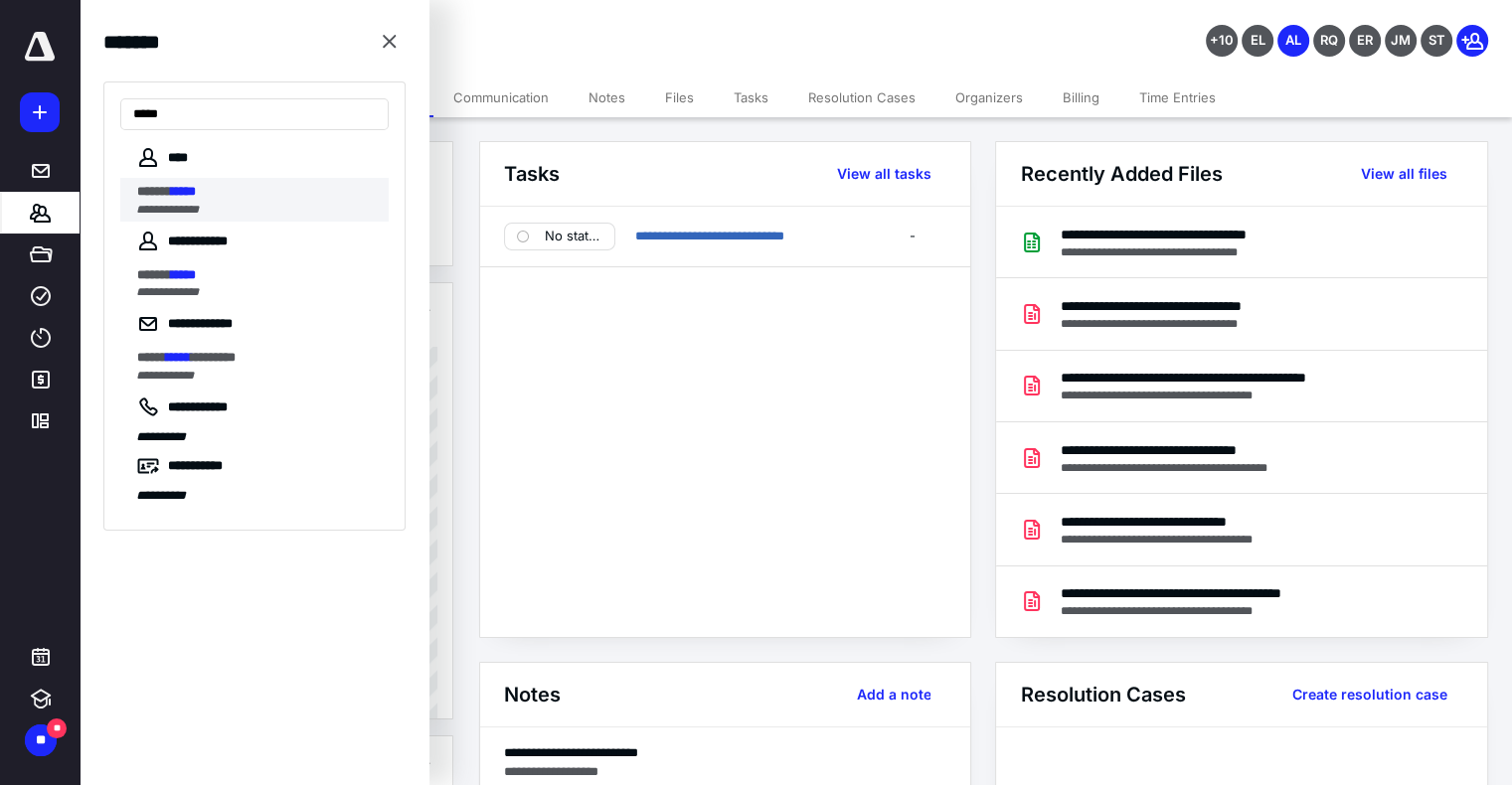 type on "*****" 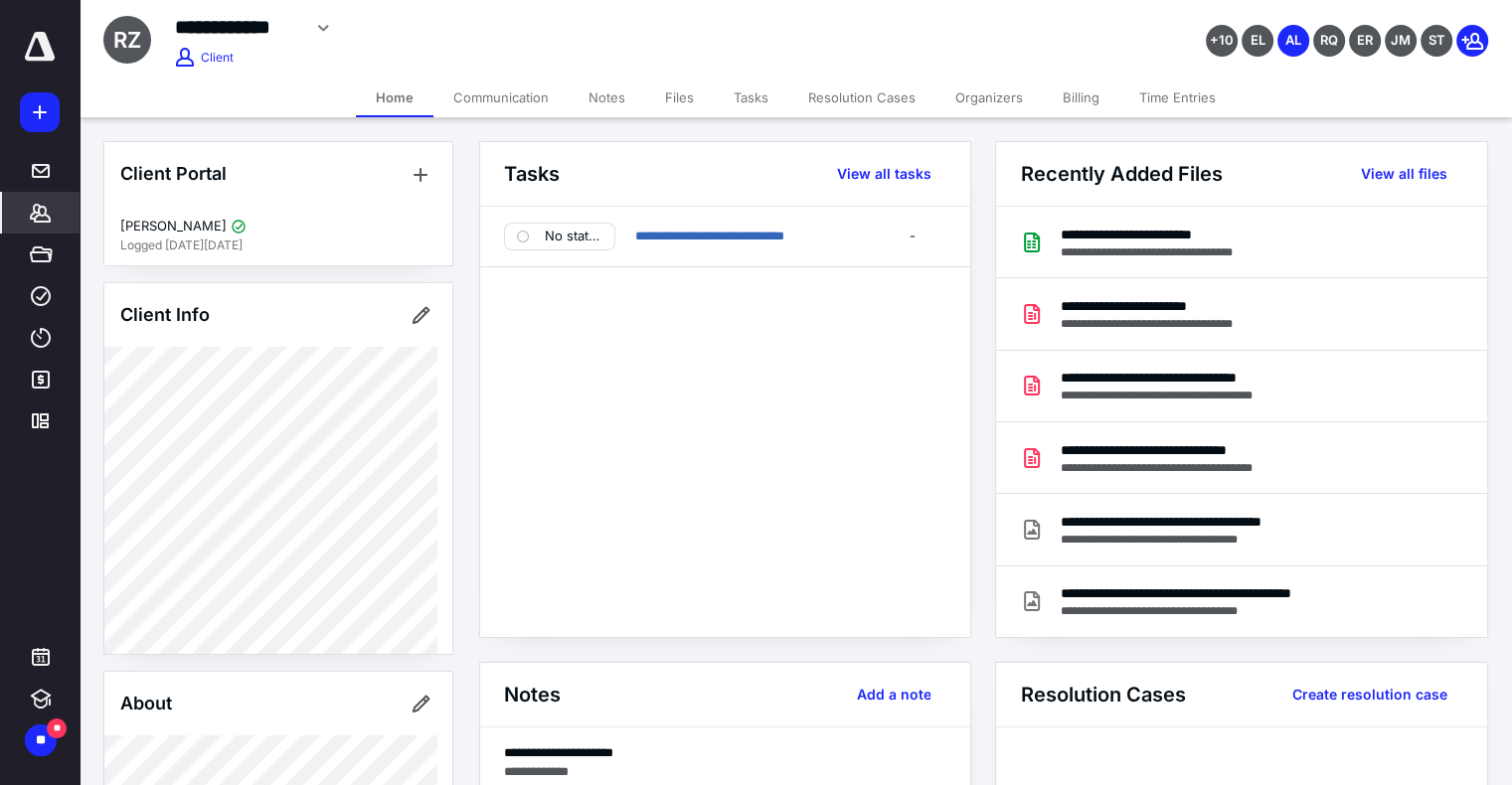 click on "Notes" at bounding box center [606, 97] 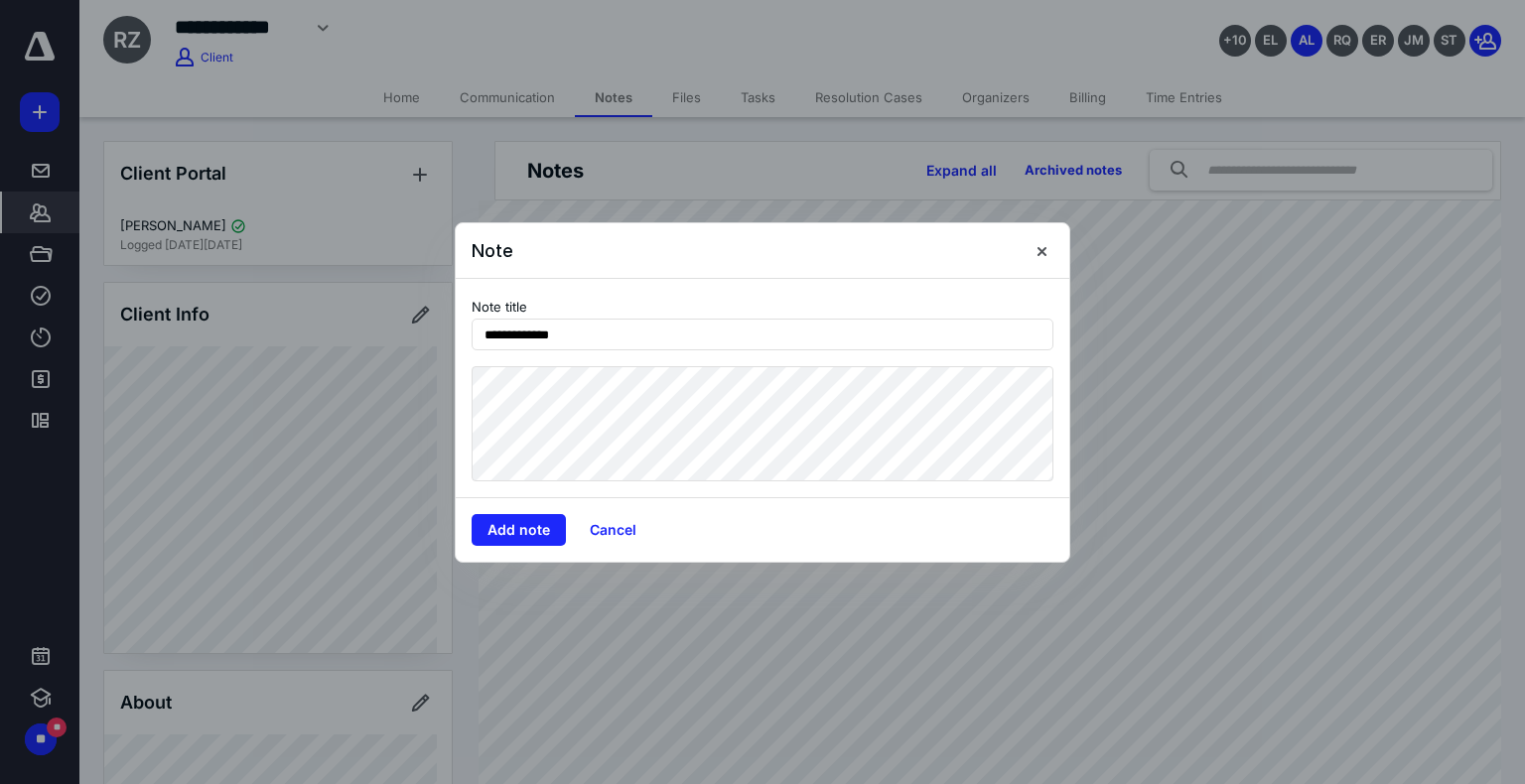 type on "**********" 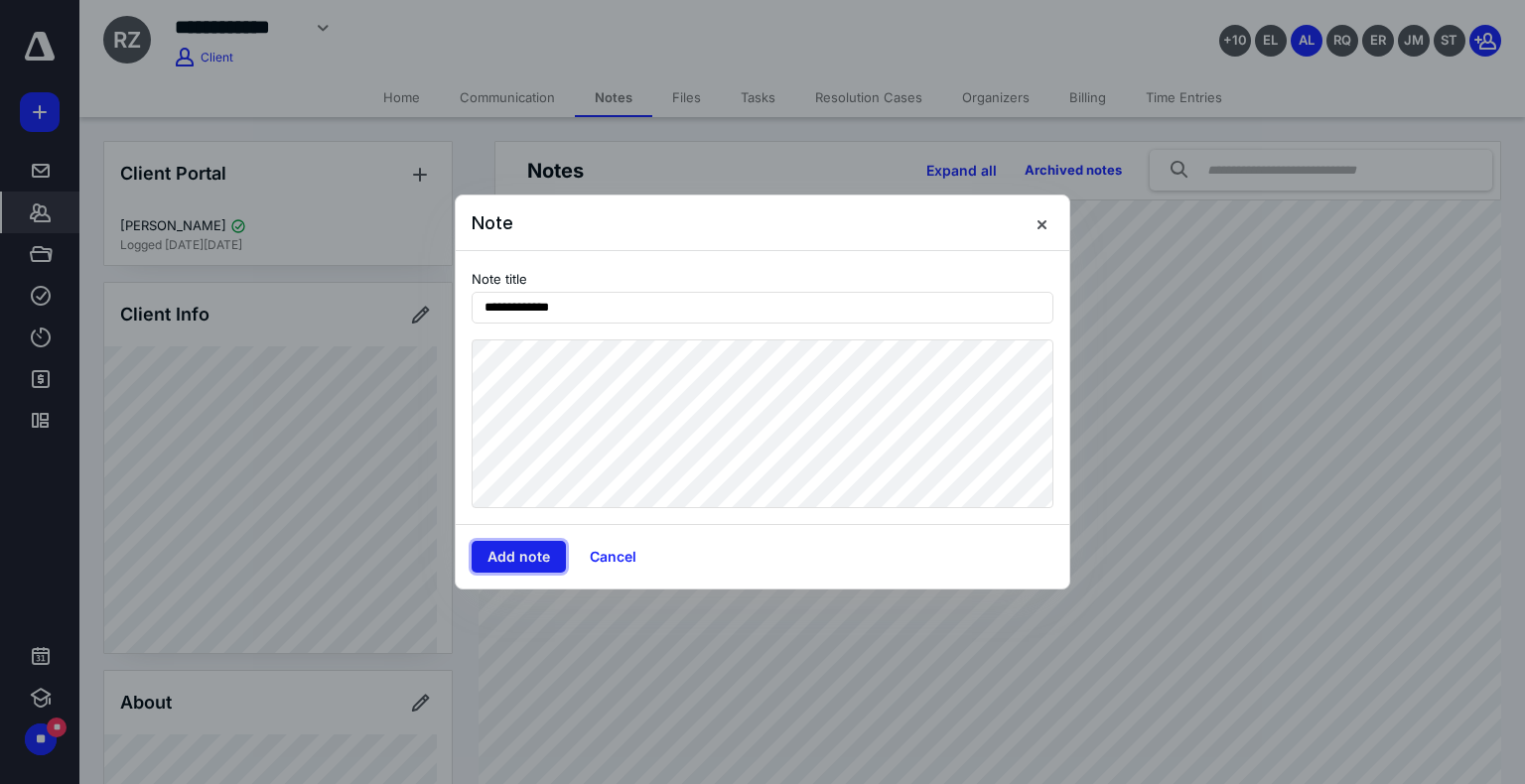 click on "Add note" at bounding box center [518, 557] 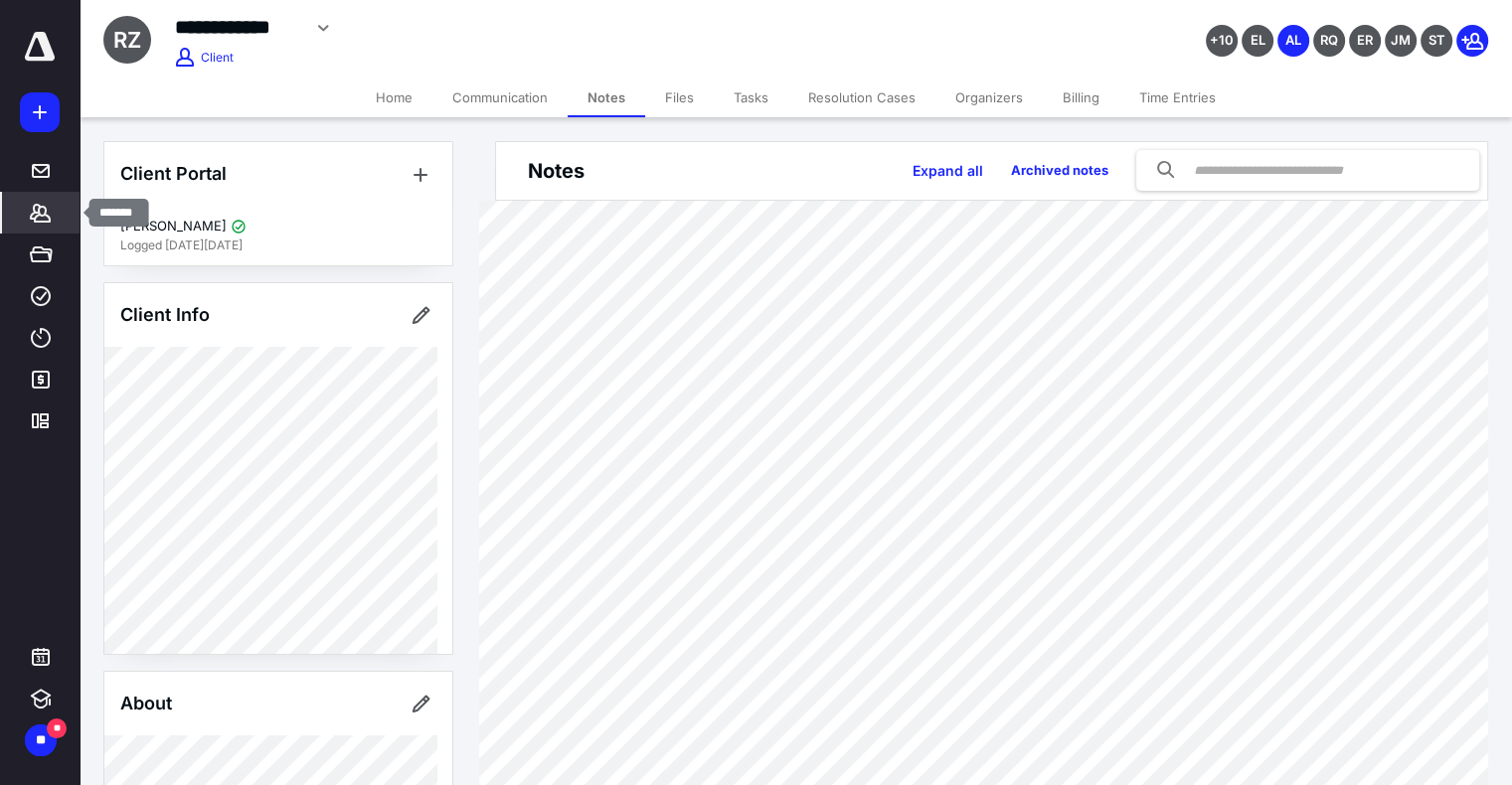 click 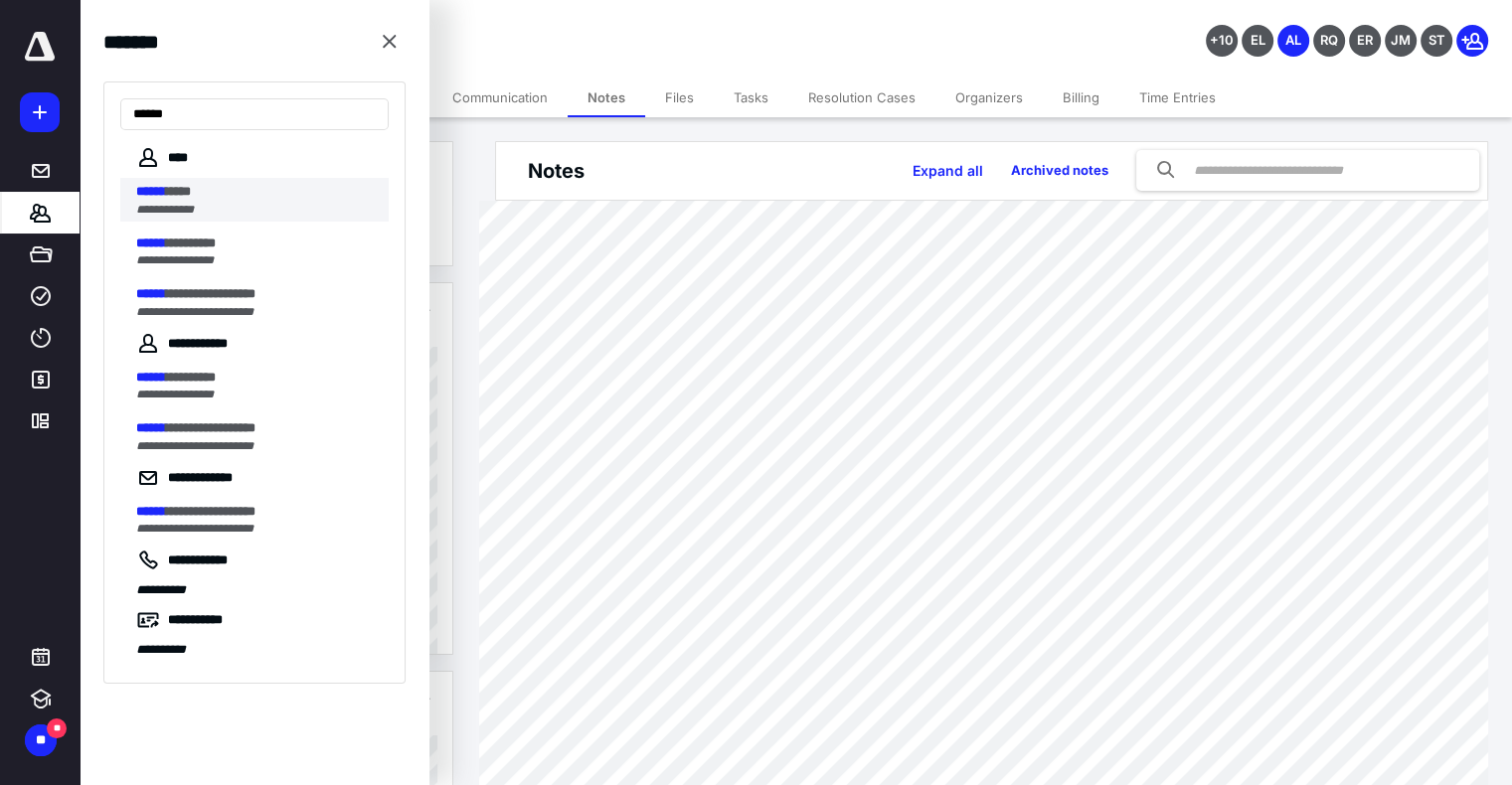 type on "******" 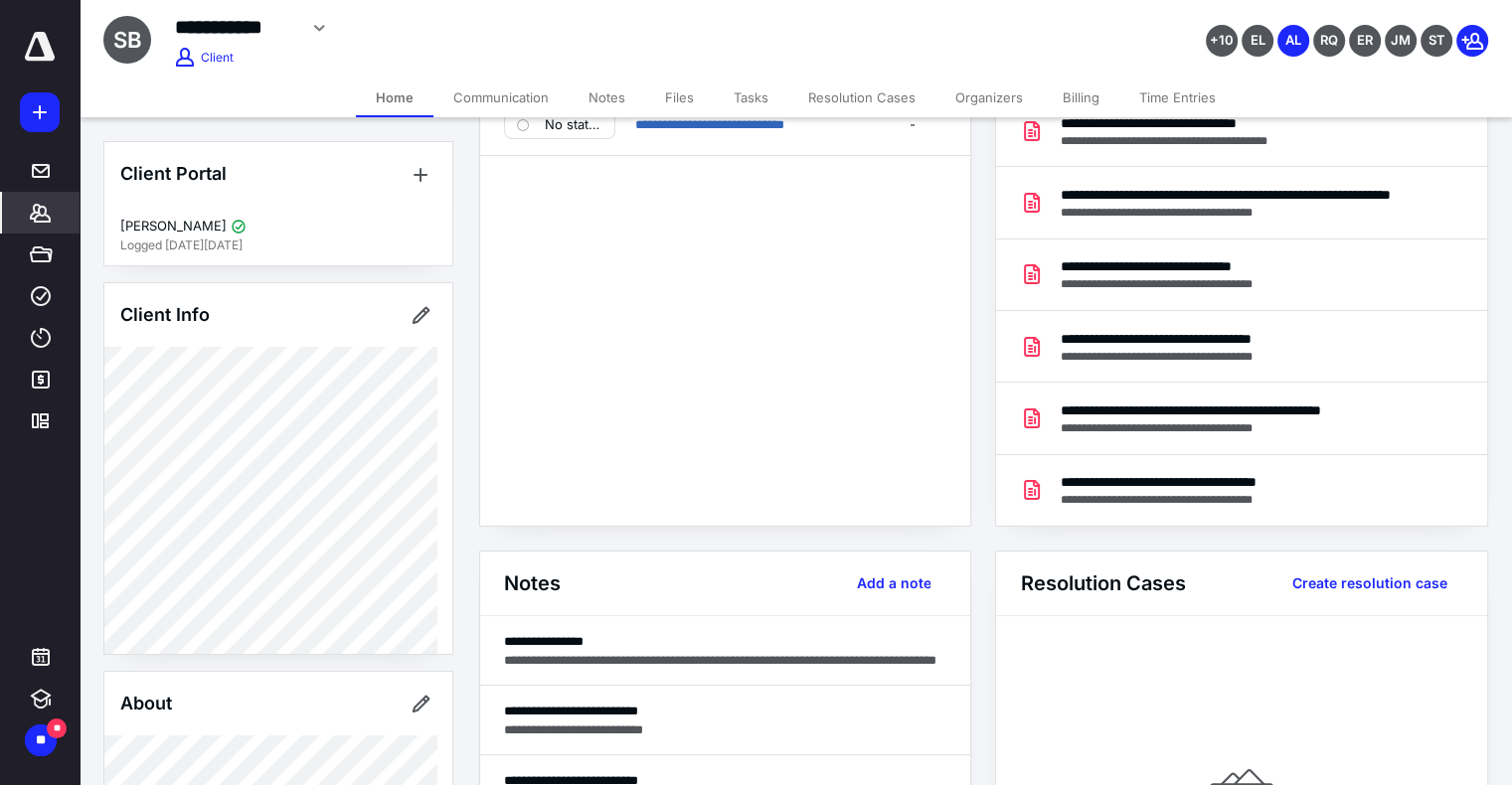 scroll, scrollTop: 0, scrollLeft: 0, axis: both 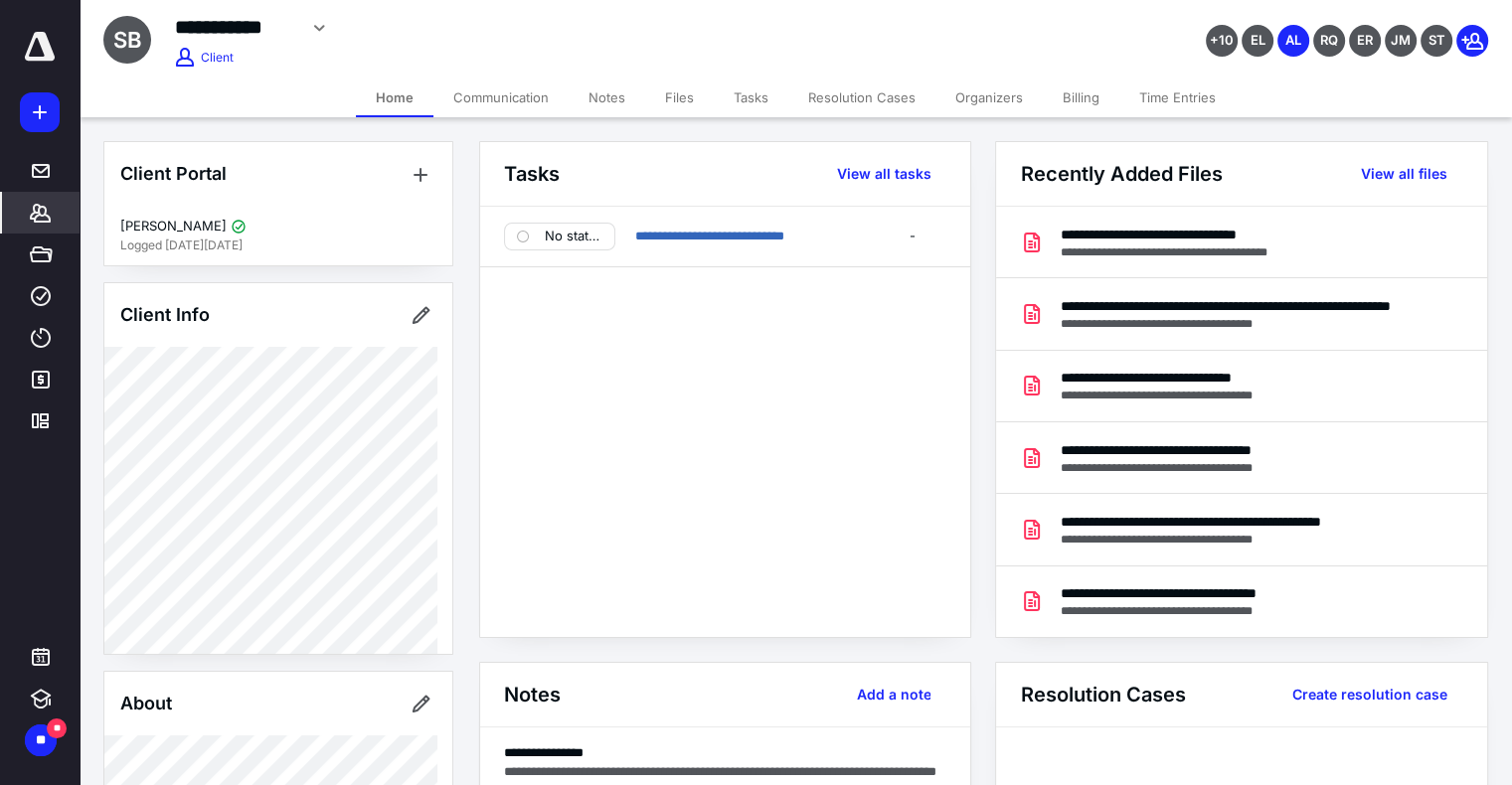 click on "Notes" at bounding box center [606, 97] 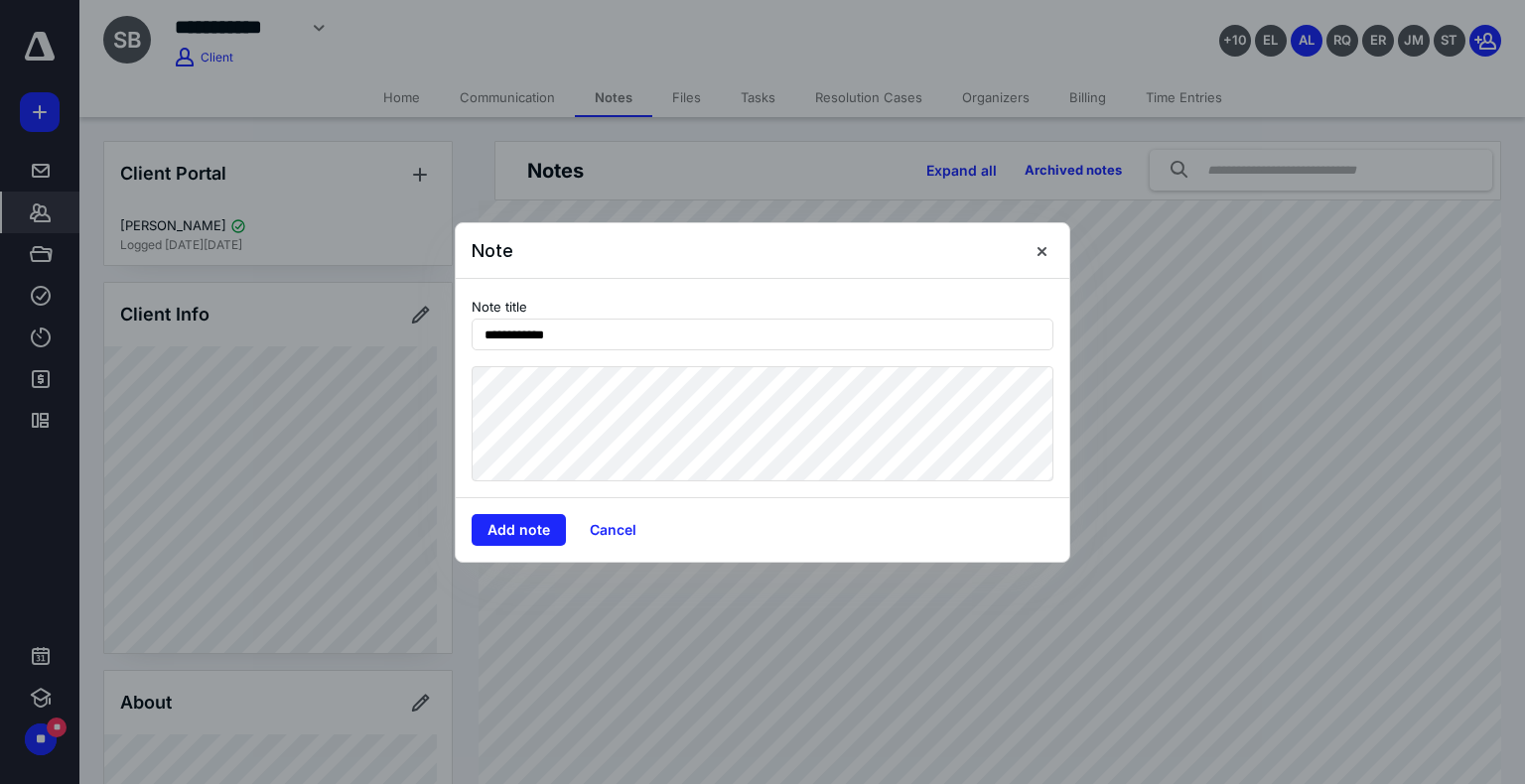 type on "**********" 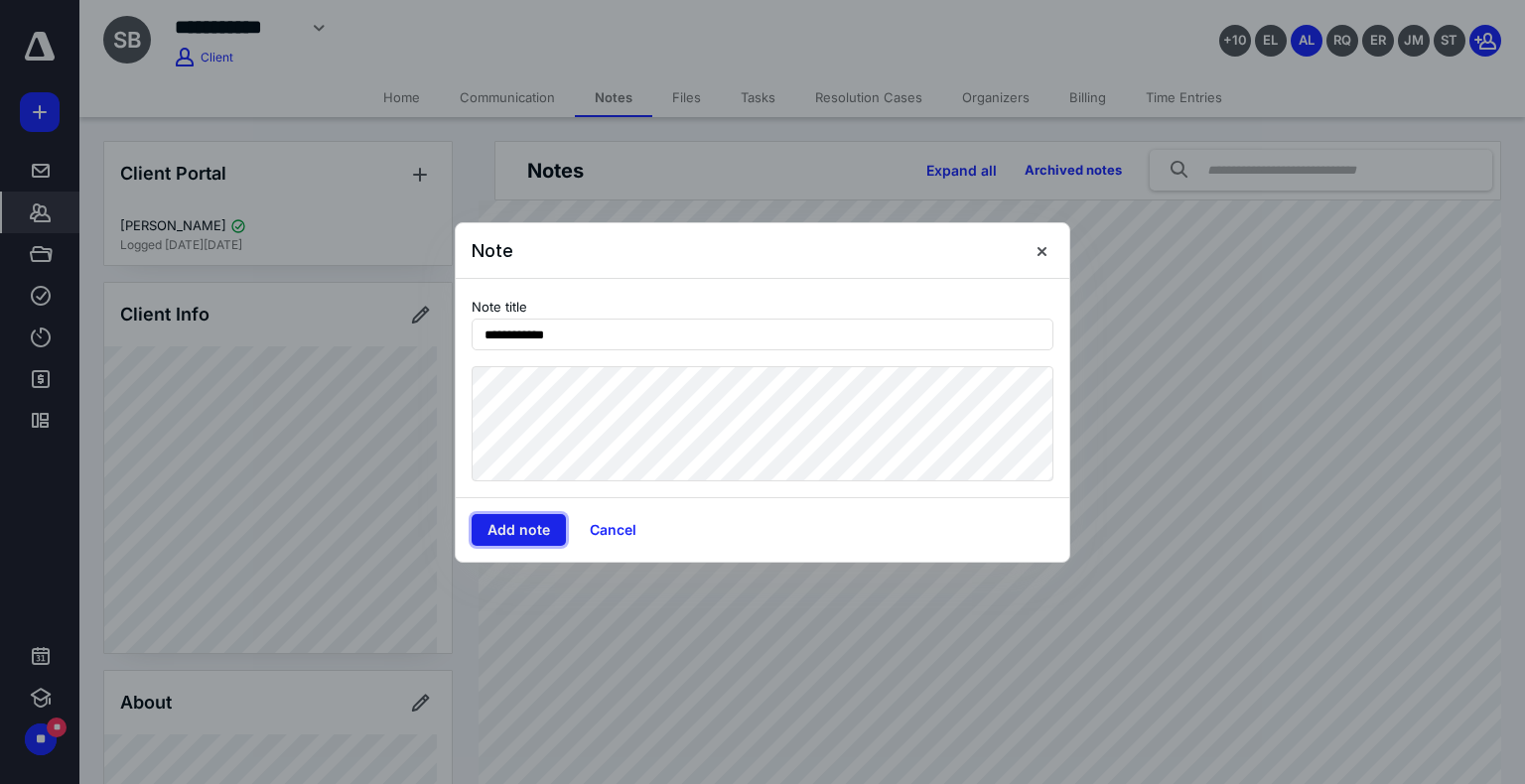 click on "Add note" at bounding box center (518, 530) 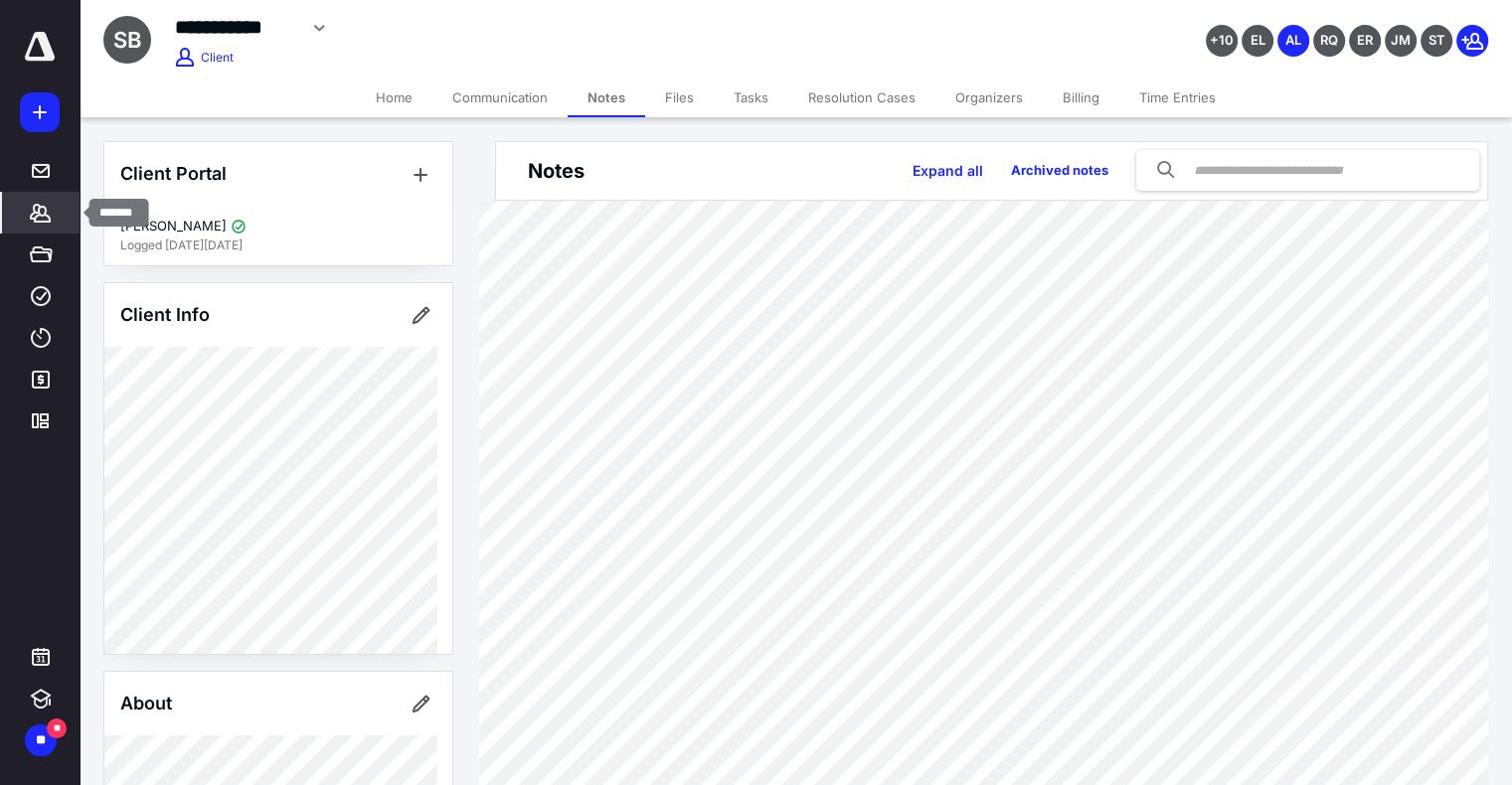 click 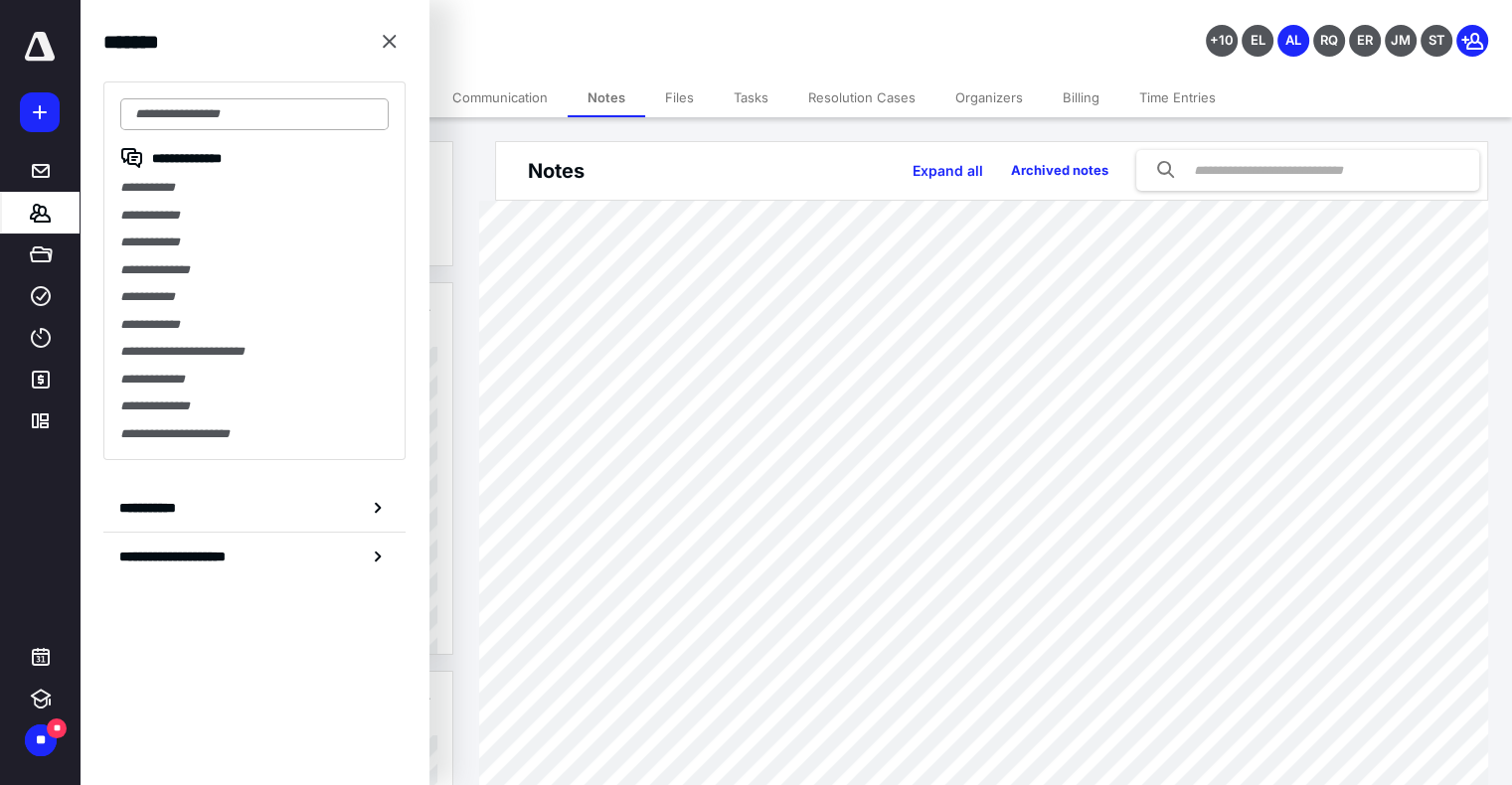 click at bounding box center [254, 114] 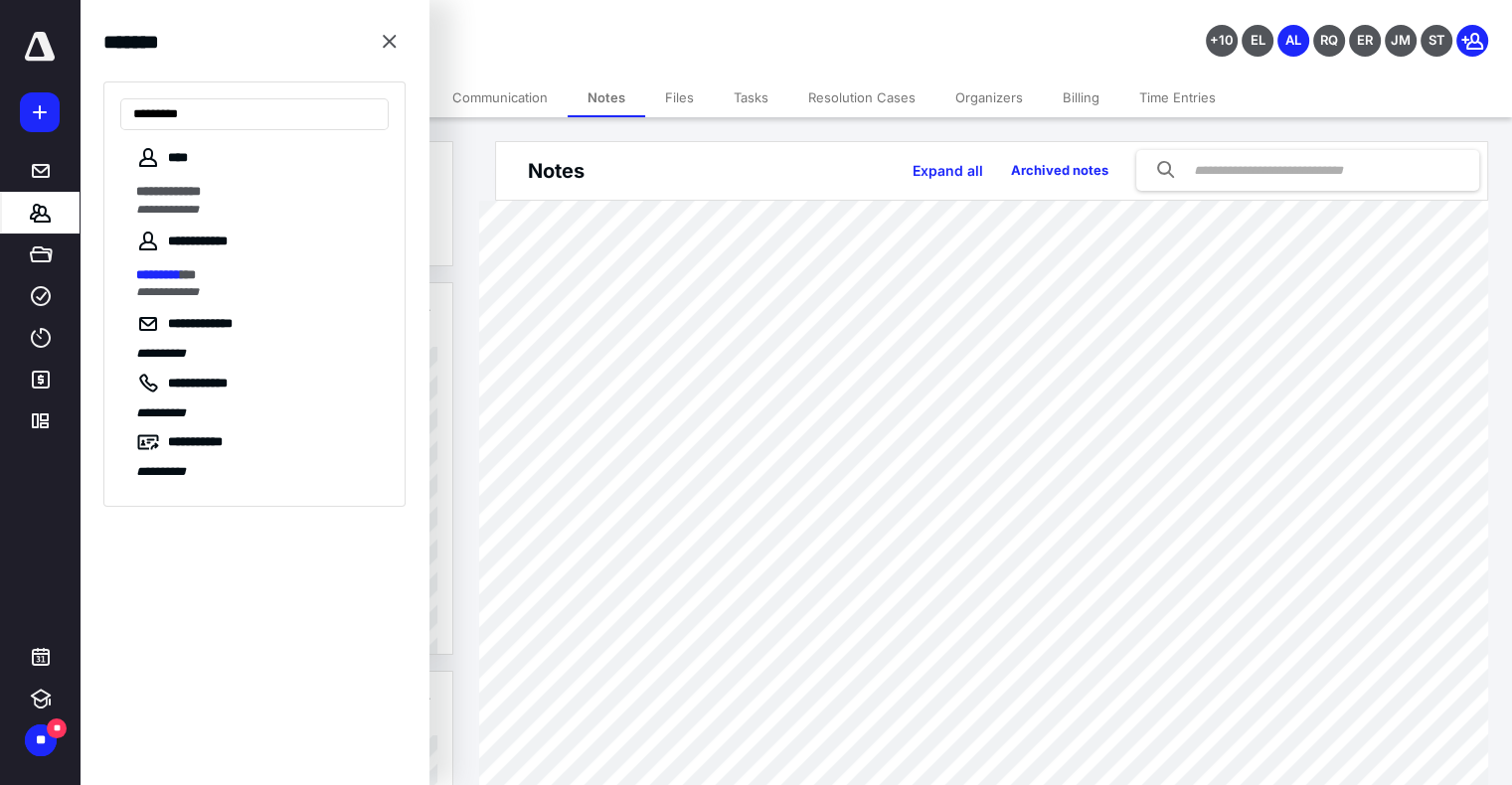 type on "*********" 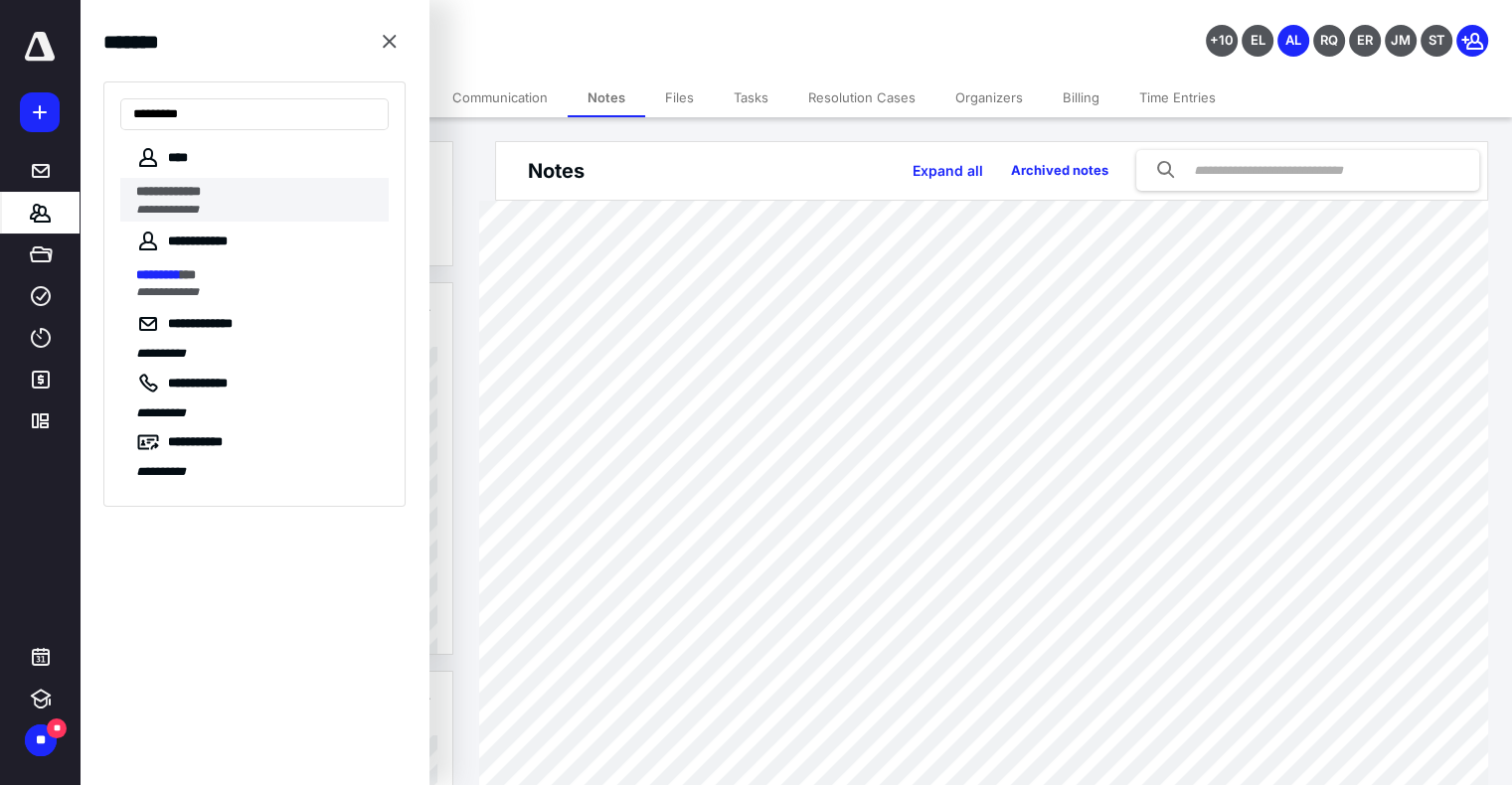 click on "**********" at bounding box center [256, 192] 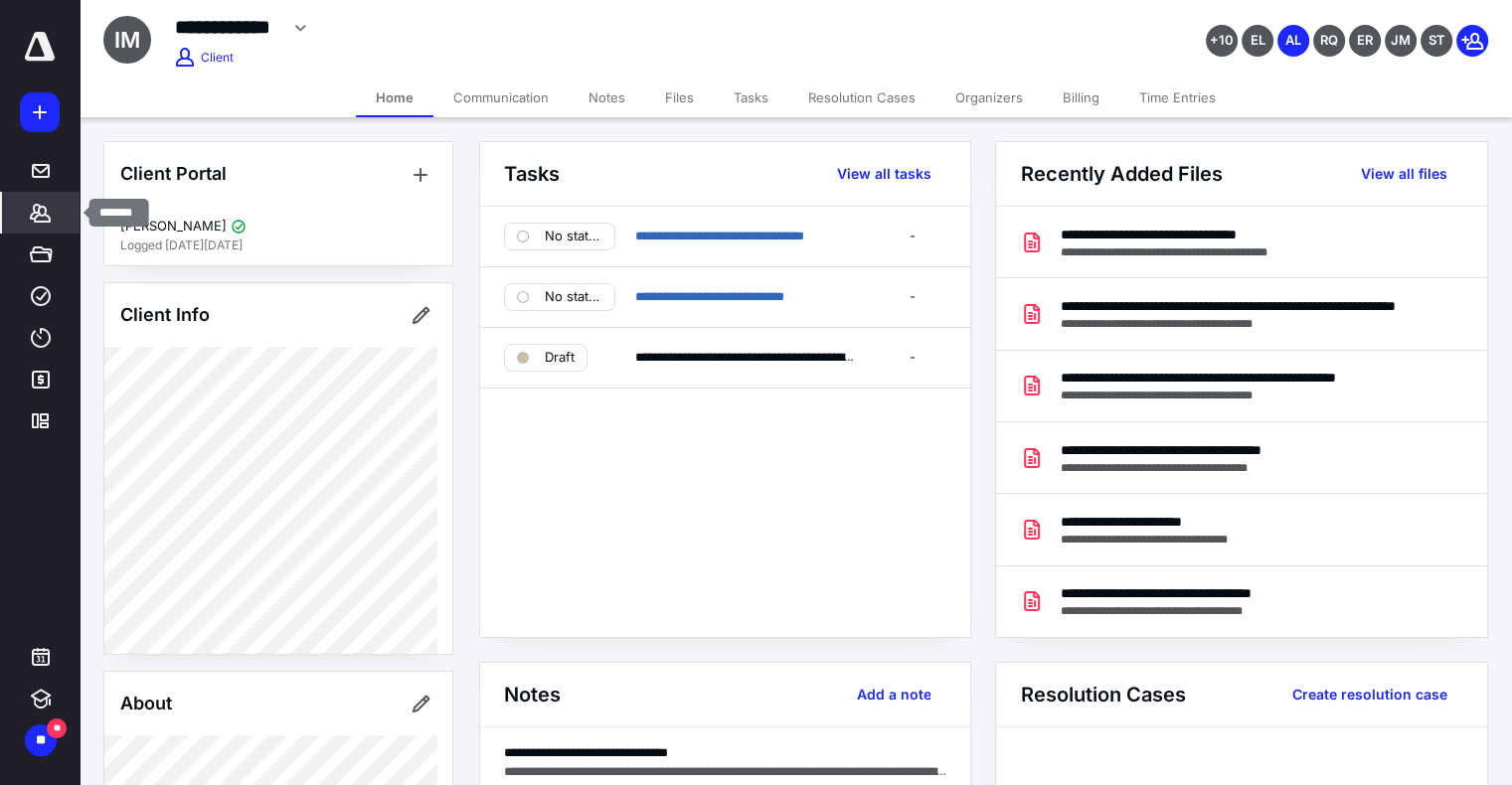 click on "*******" at bounding box center (41, 213) 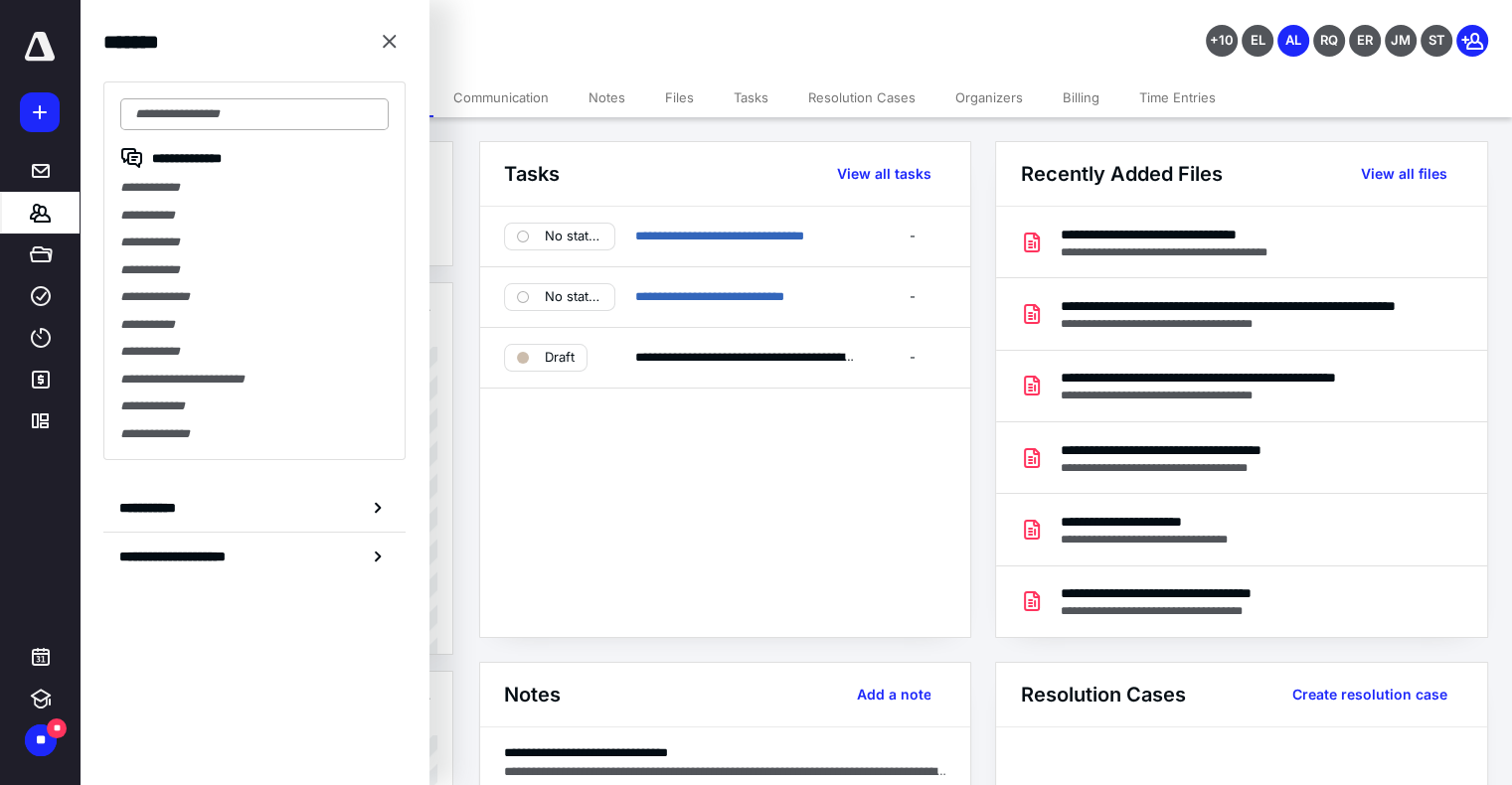 click at bounding box center [254, 114] 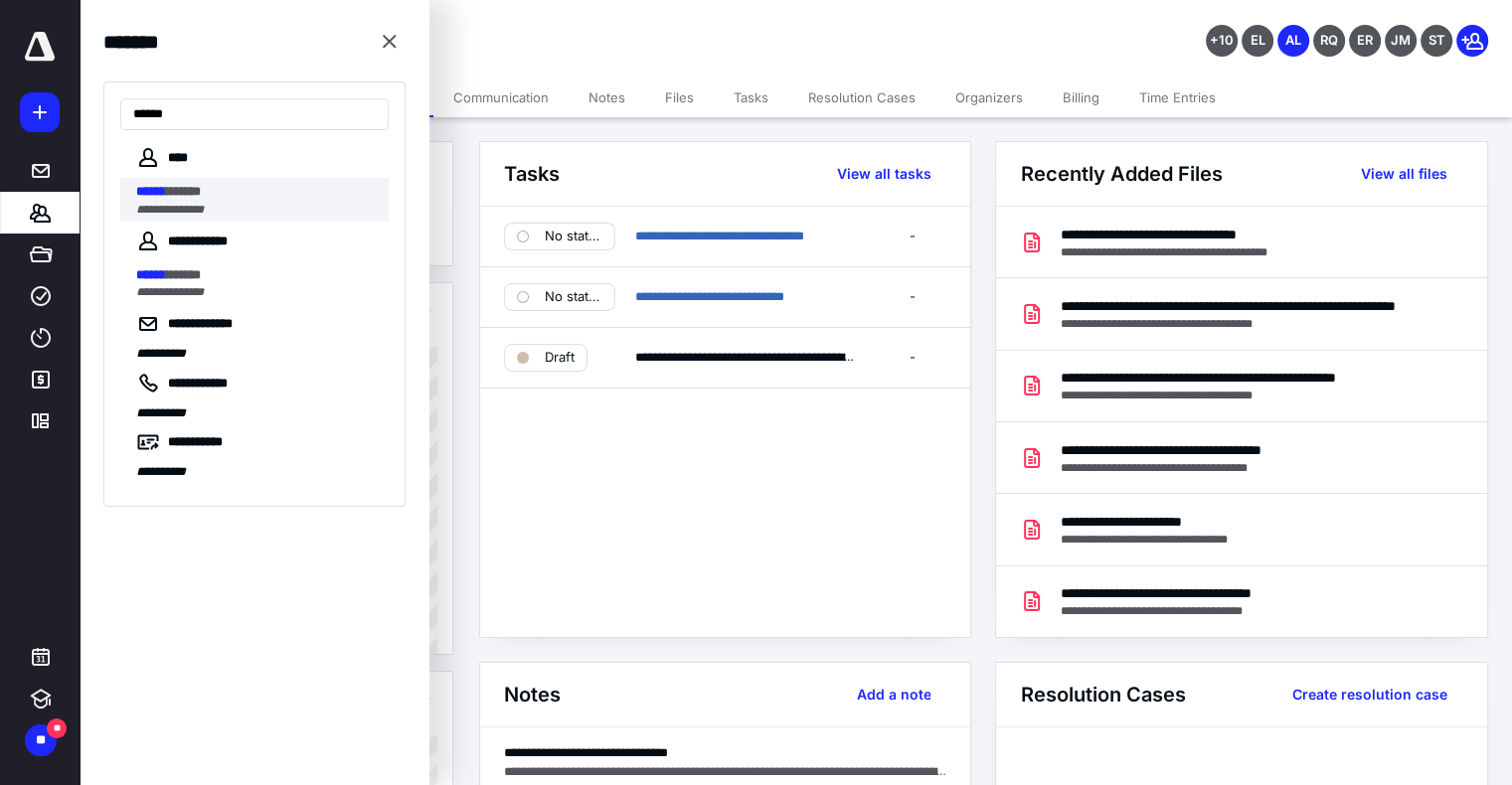 type on "******" 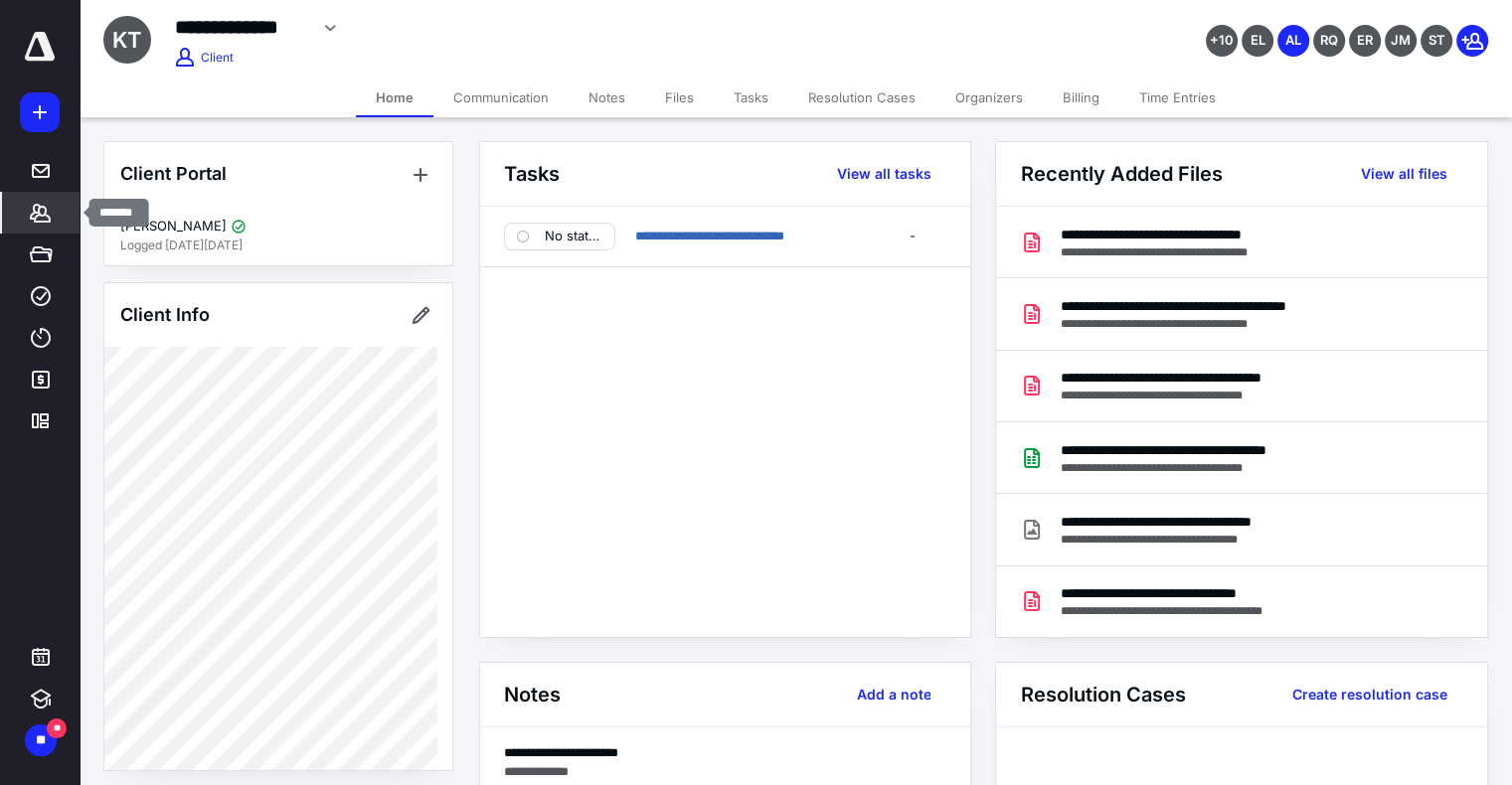 click 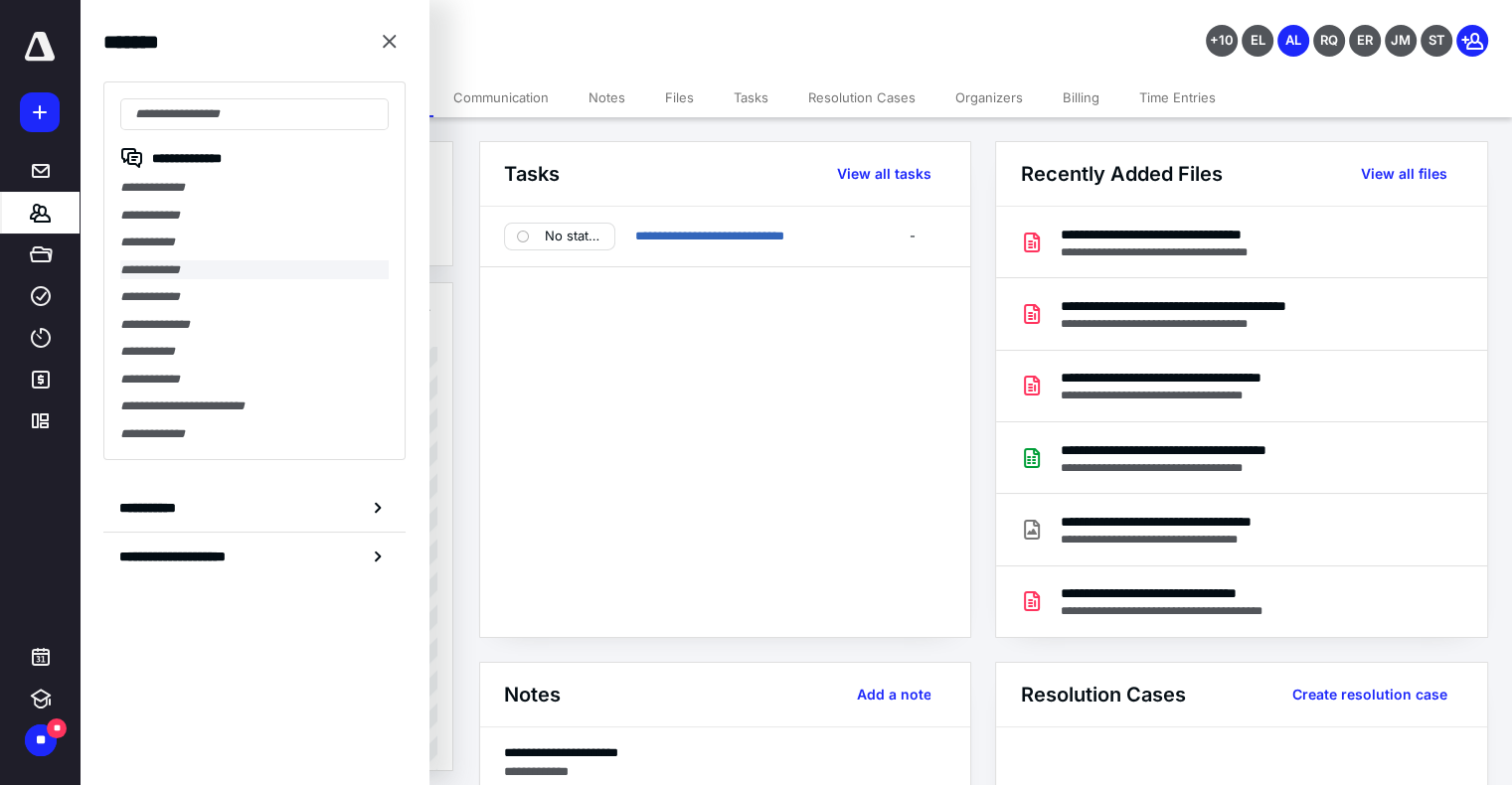 click on "**********" at bounding box center (254, 270) 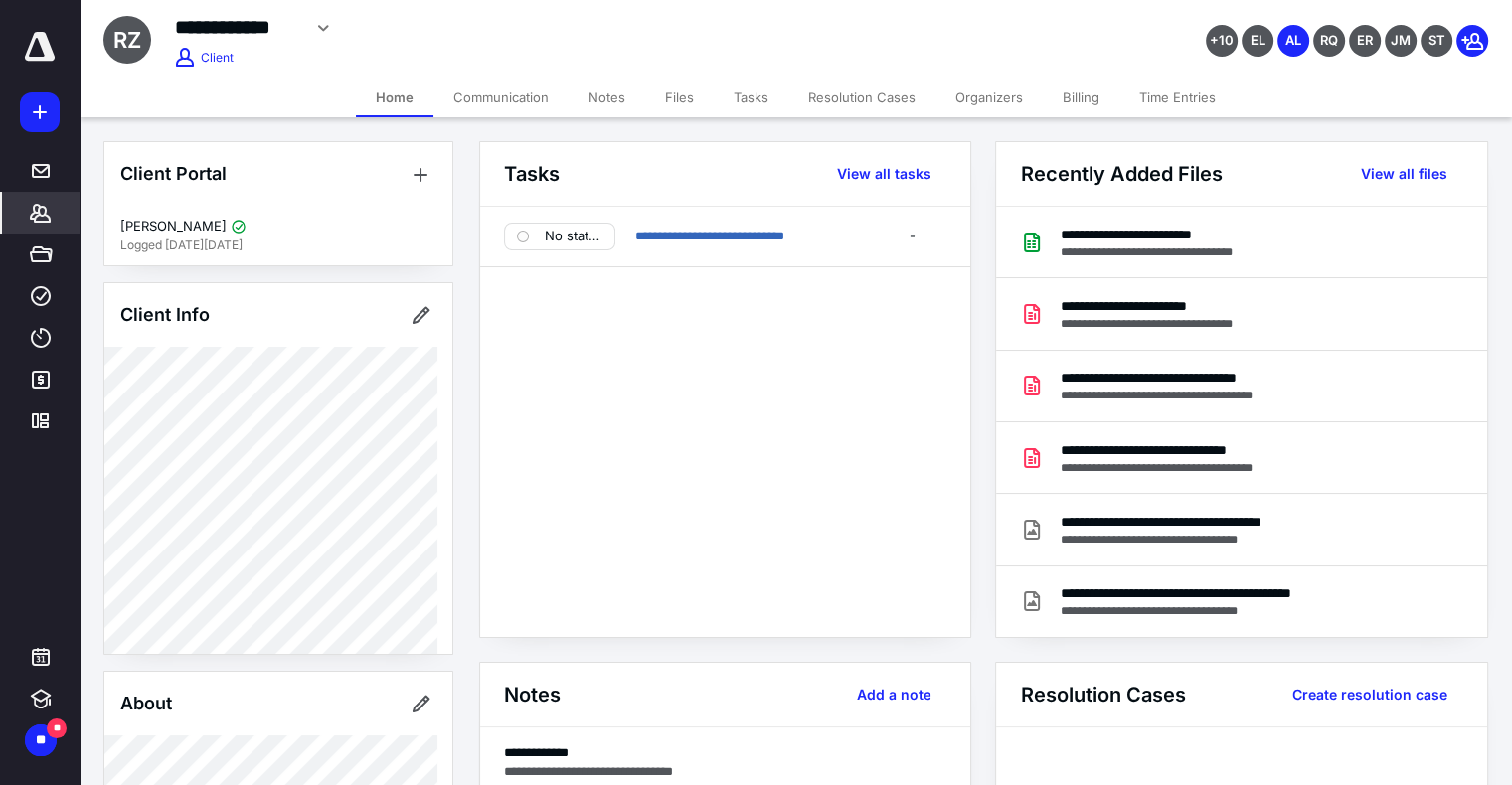 click on "Notes" at bounding box center [606, 97] 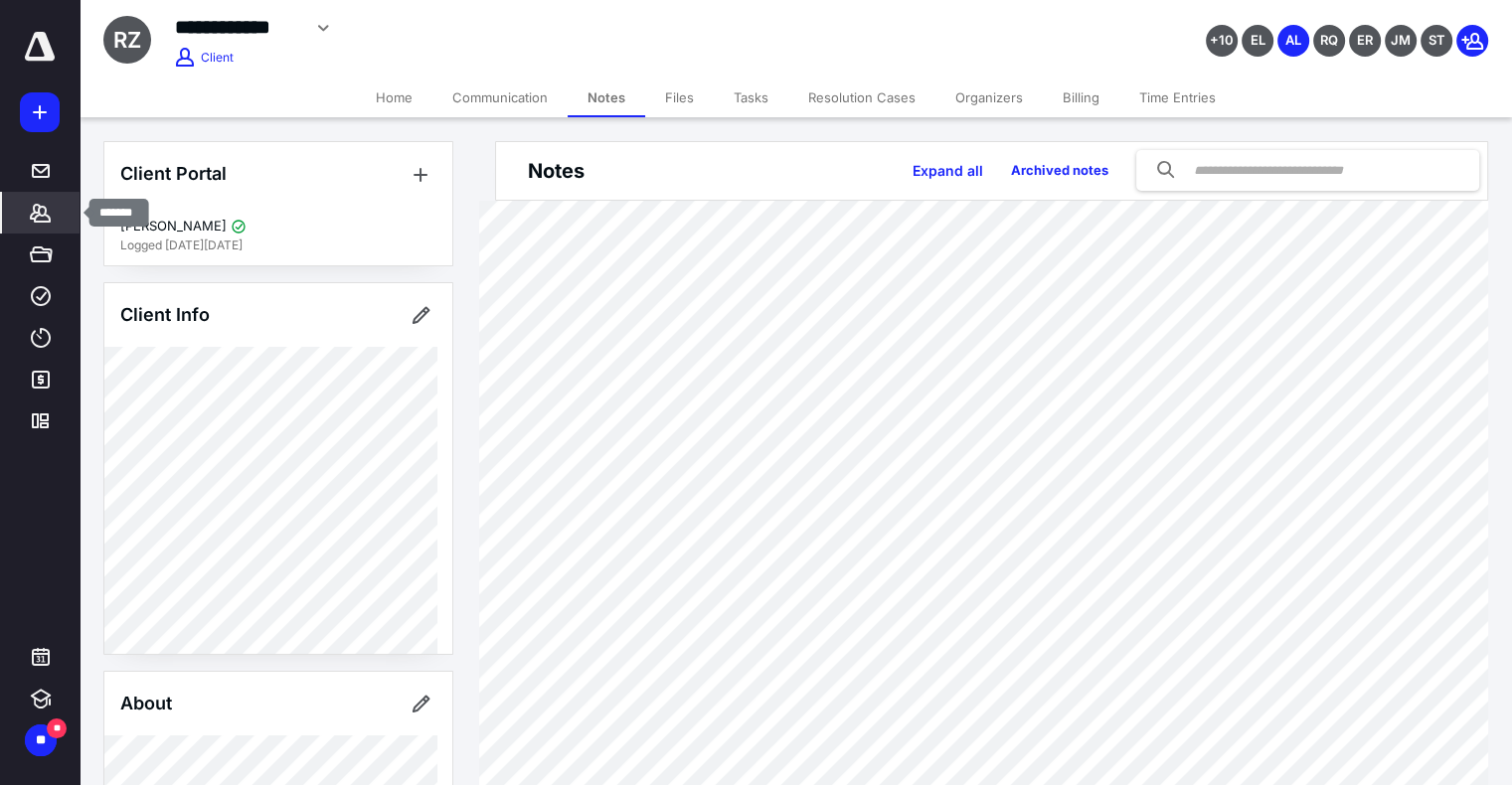 click 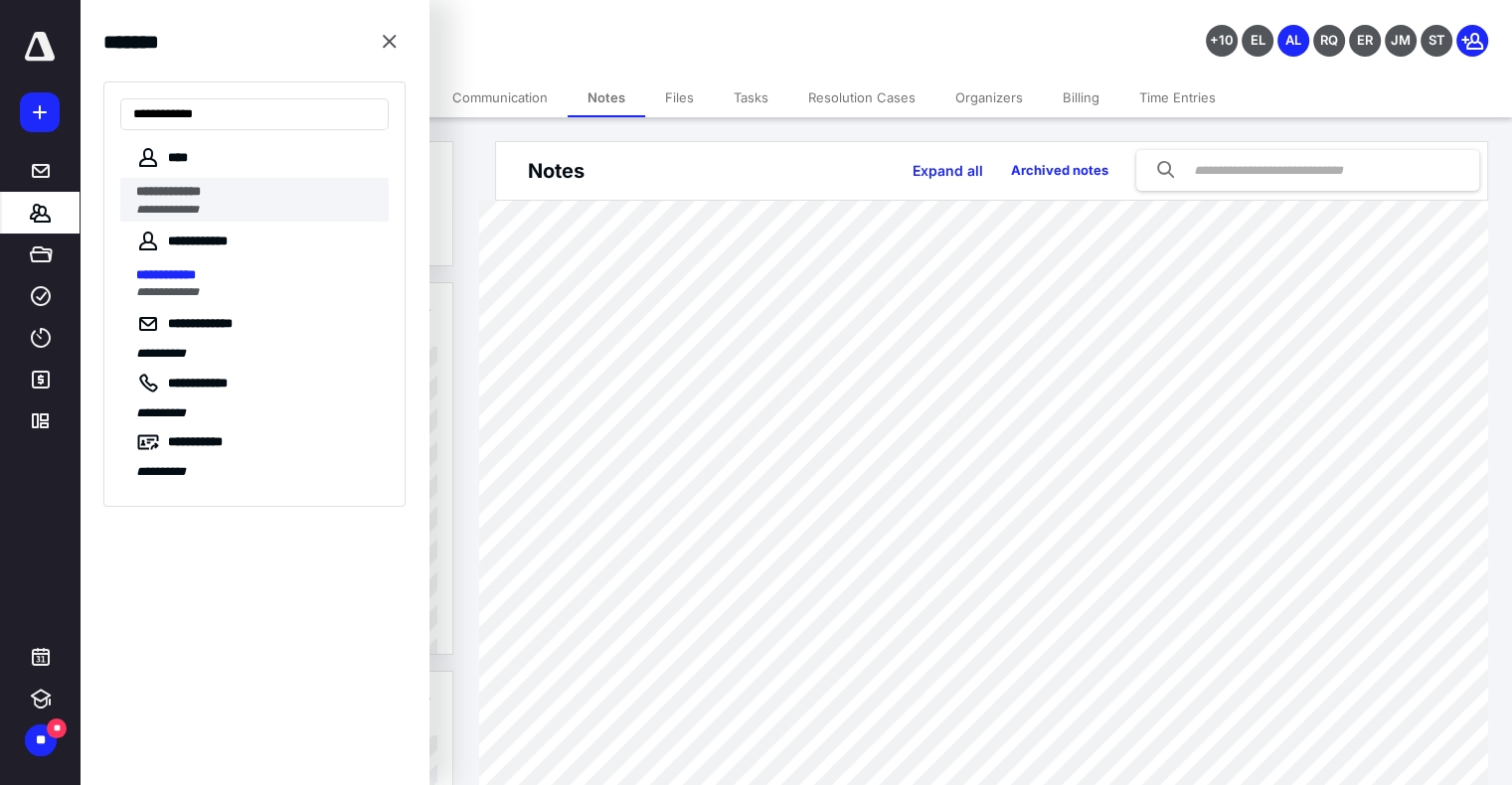 type on "**********" 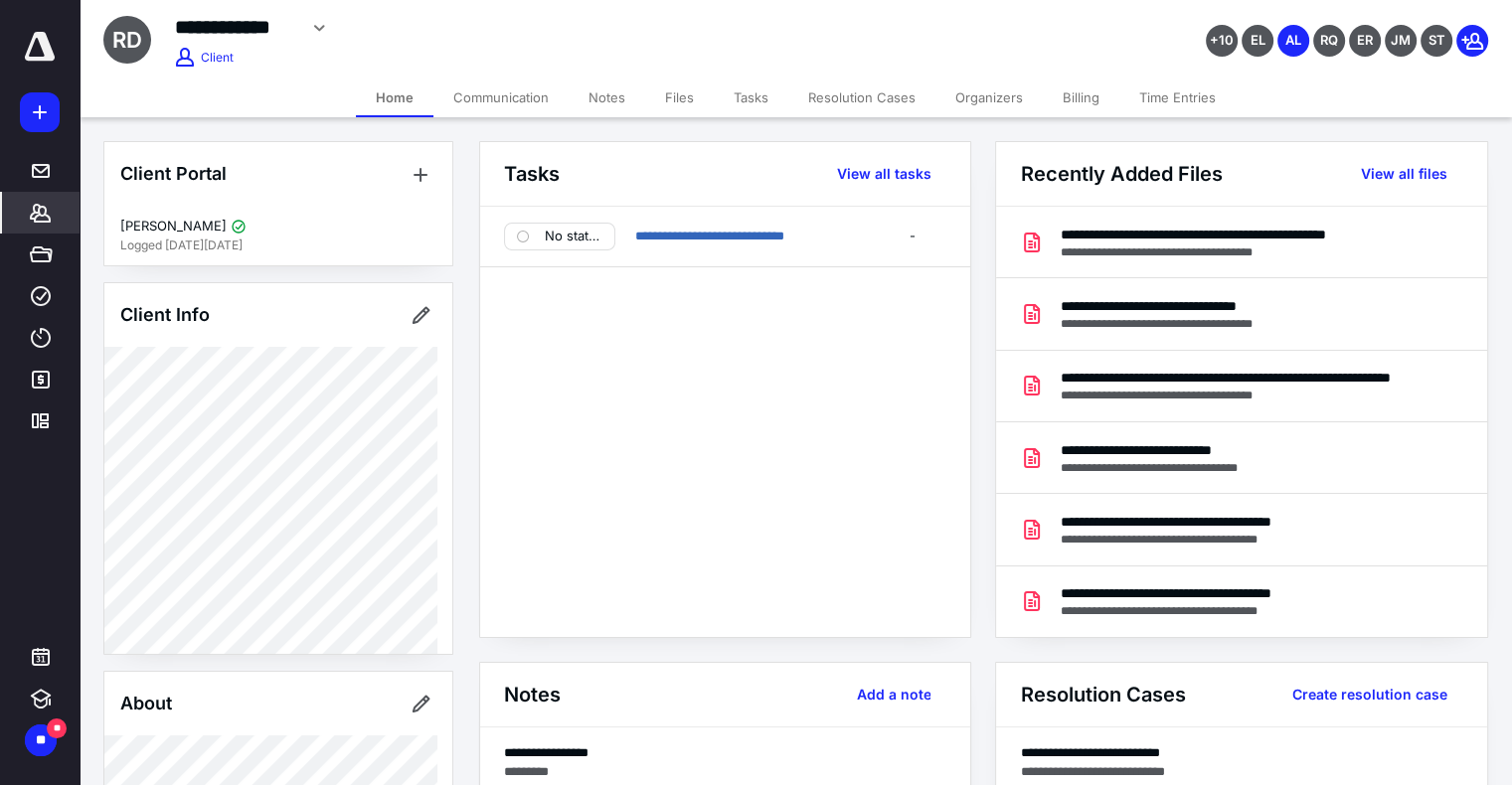 click on "Notes" at bounding box center (606, 97) 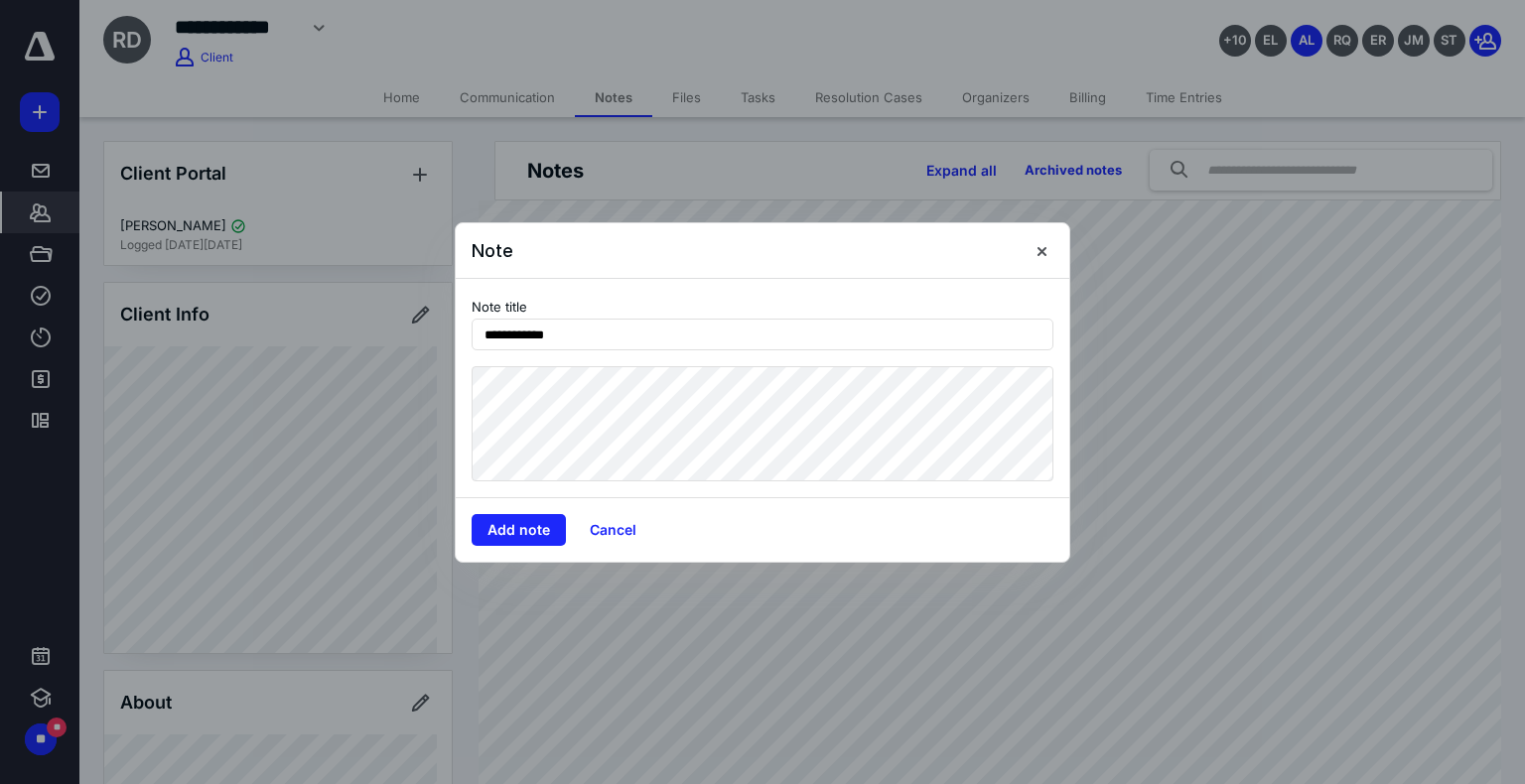 type on "**********" 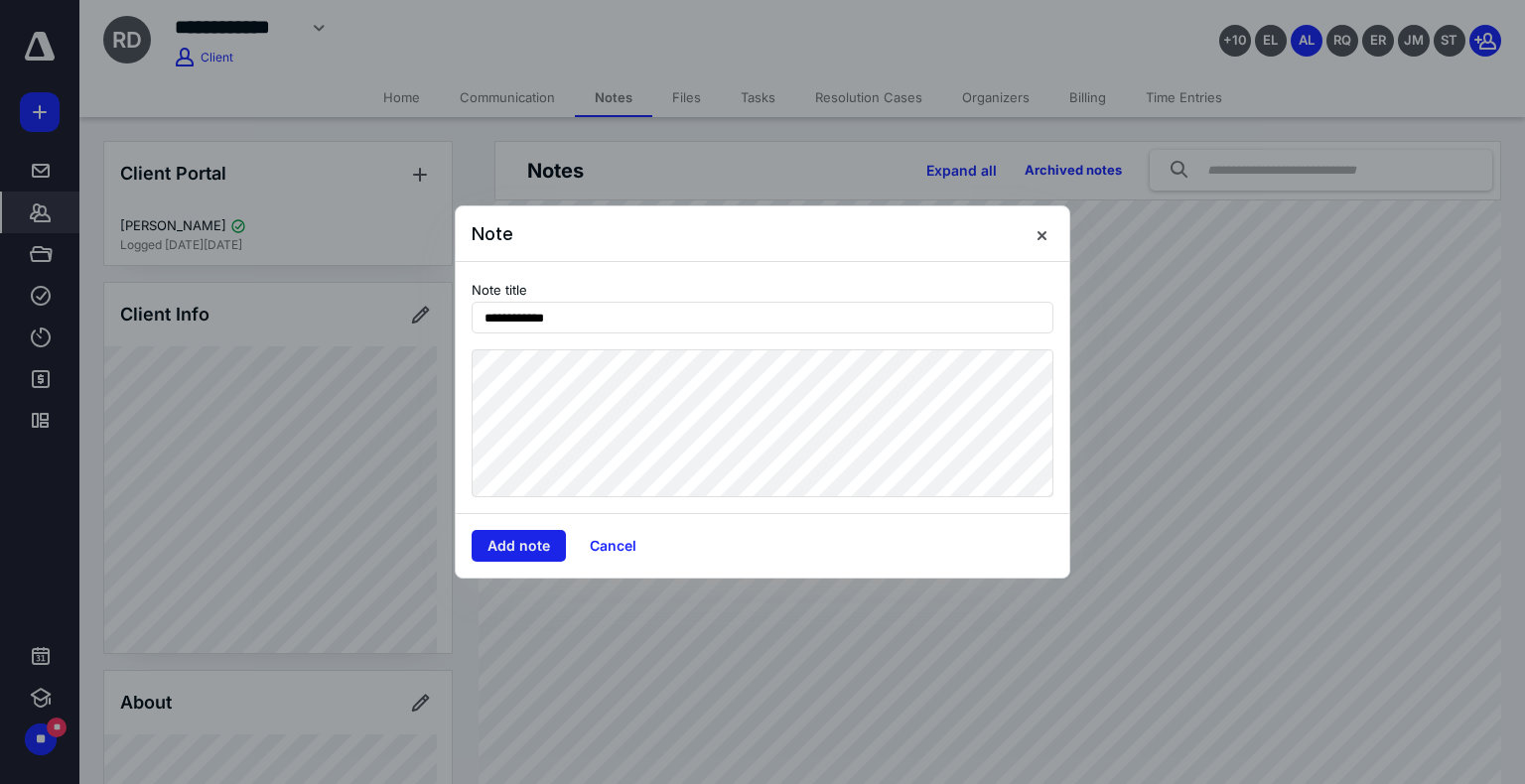 click on "Add note" at bounding box center (518, 546) 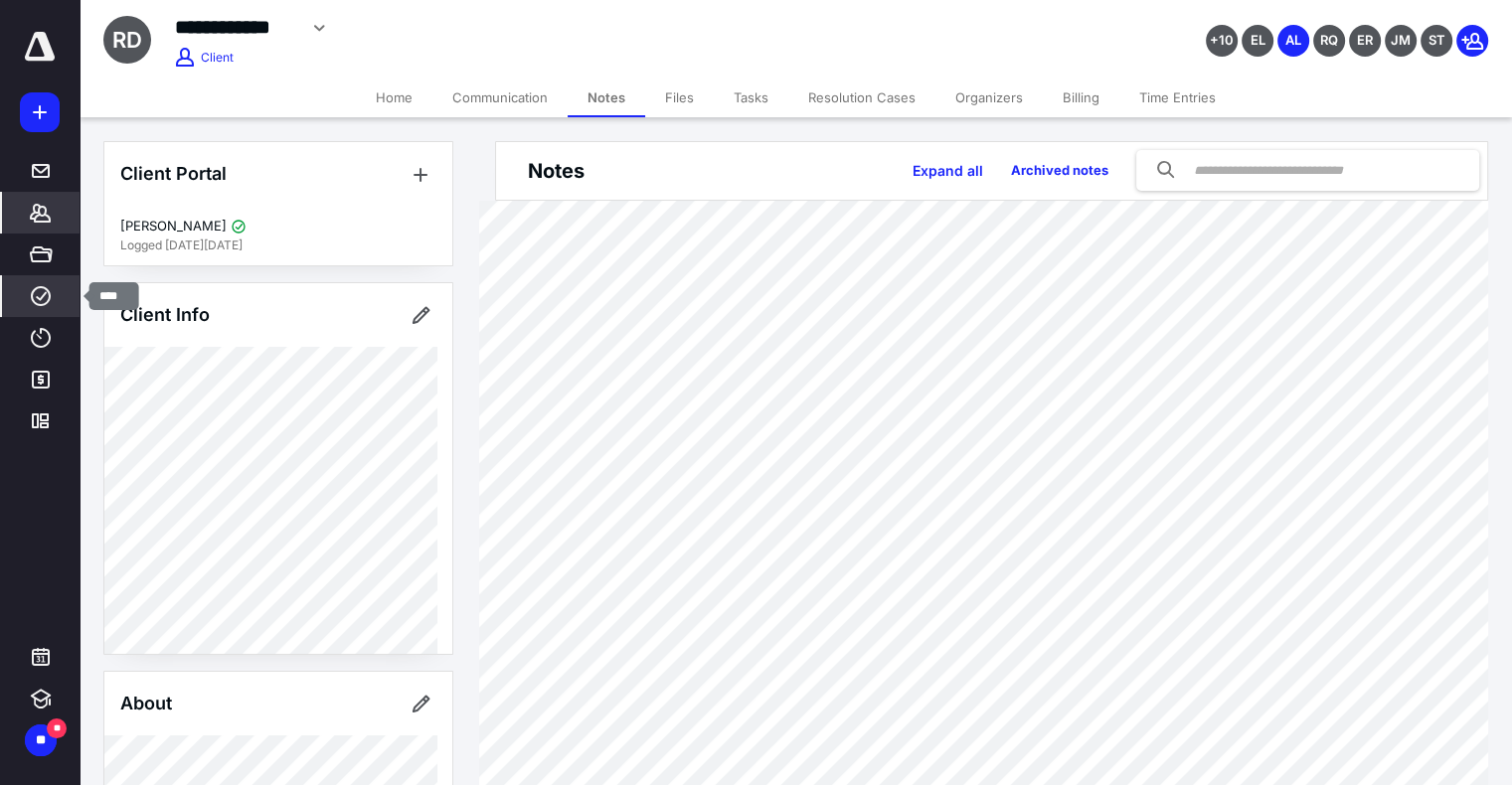 click 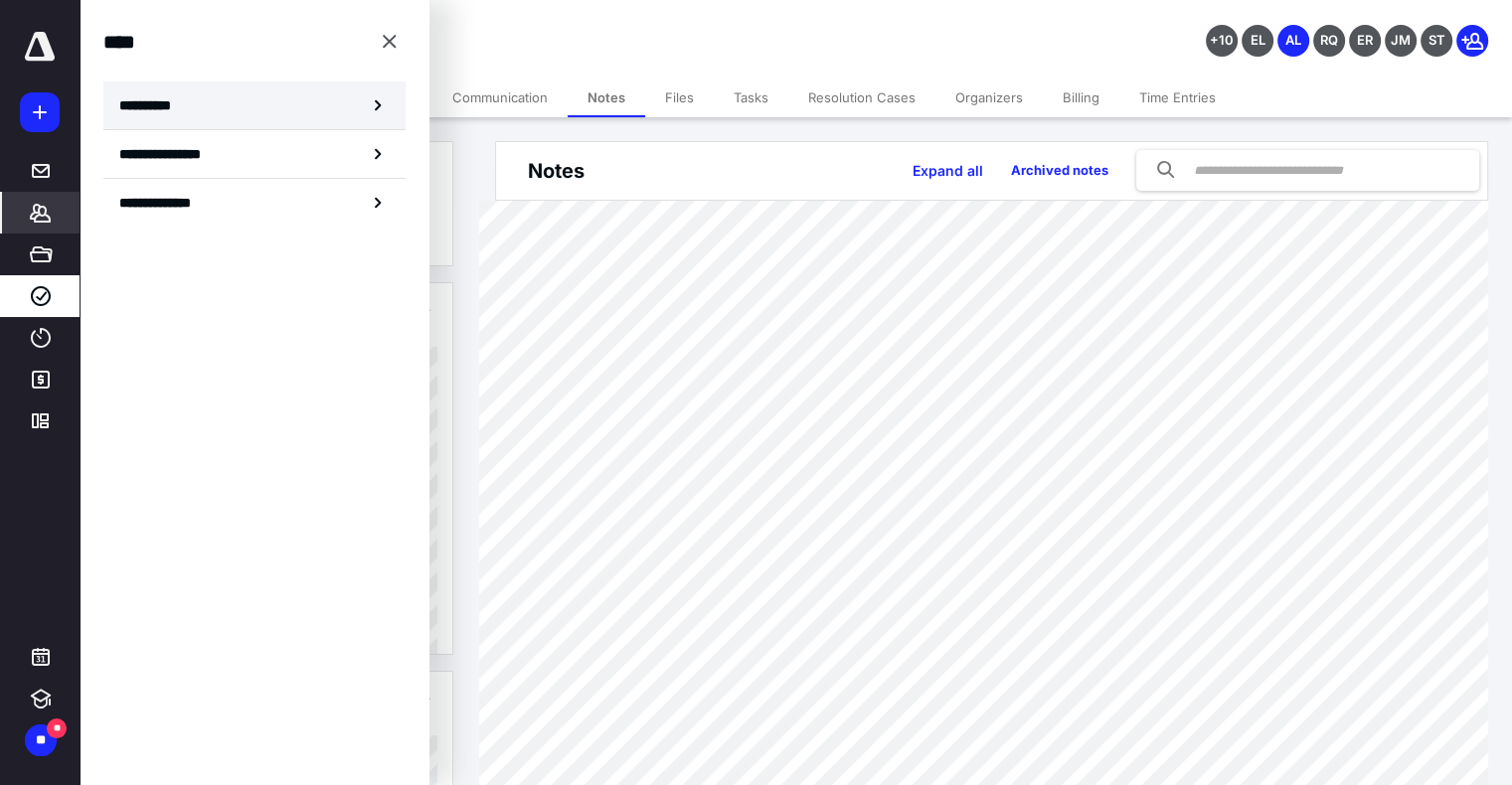 click on "**********" at bounding box center (254, 105) 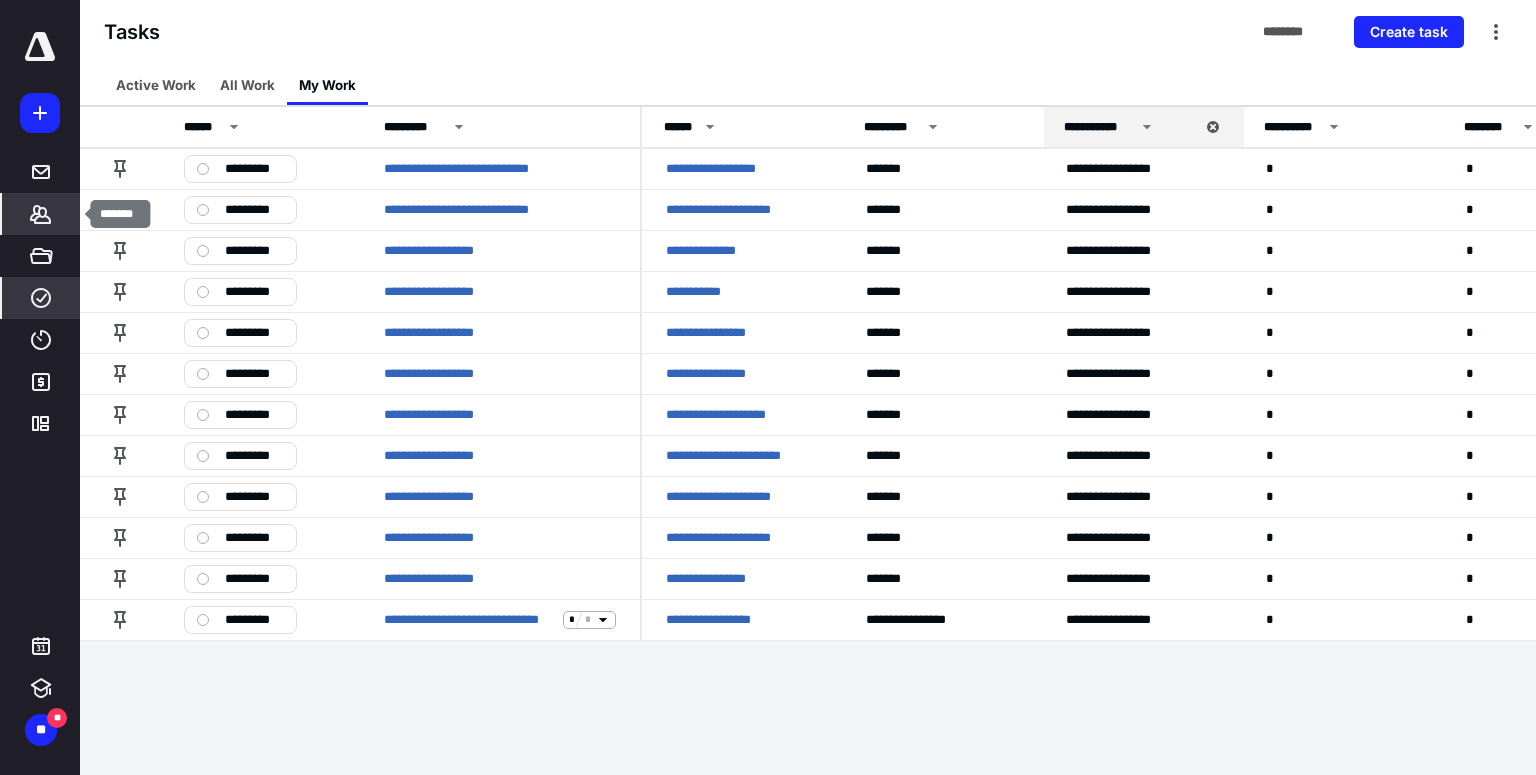 click on "*******" at bounding box center (41, 214) 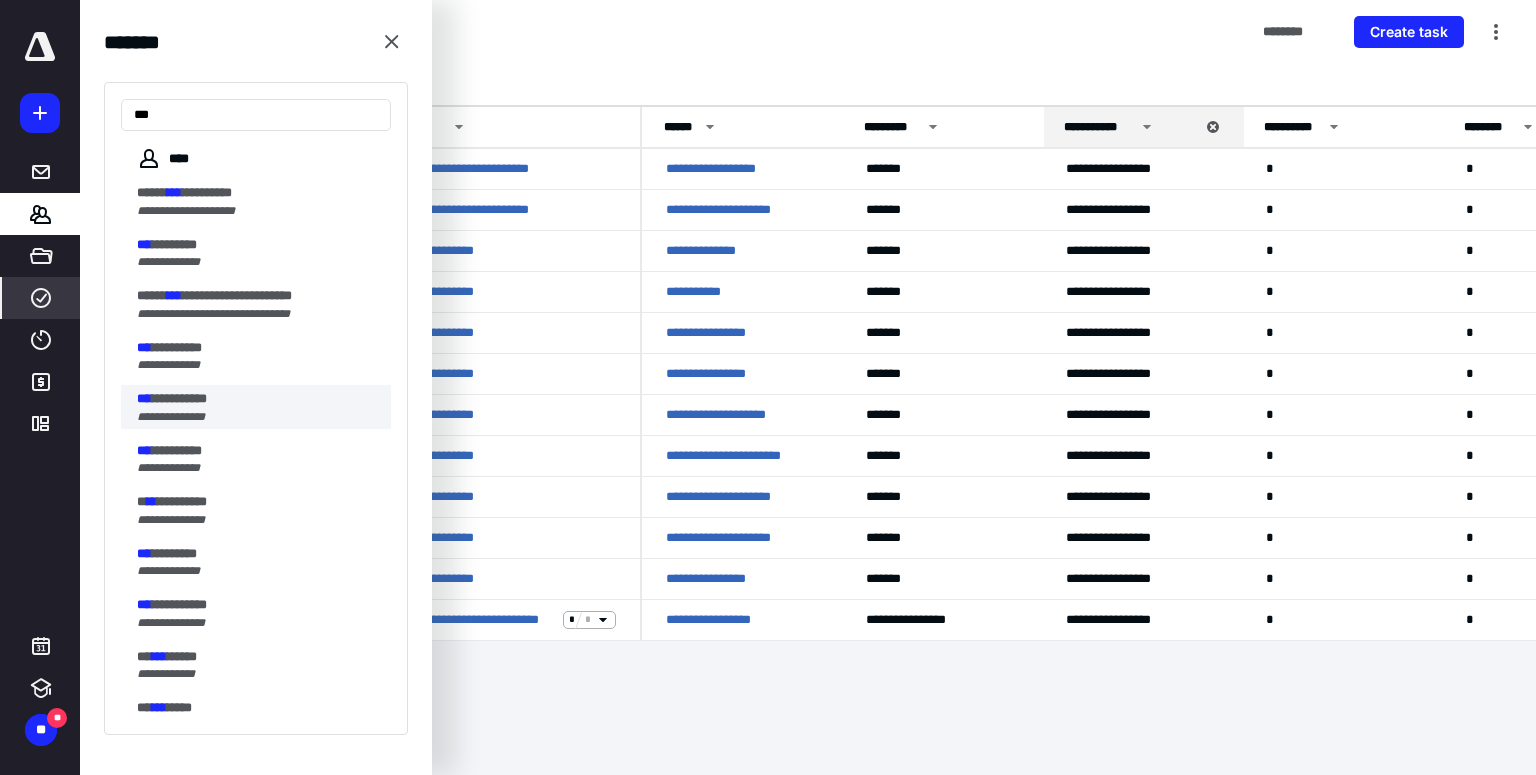 type on "***" 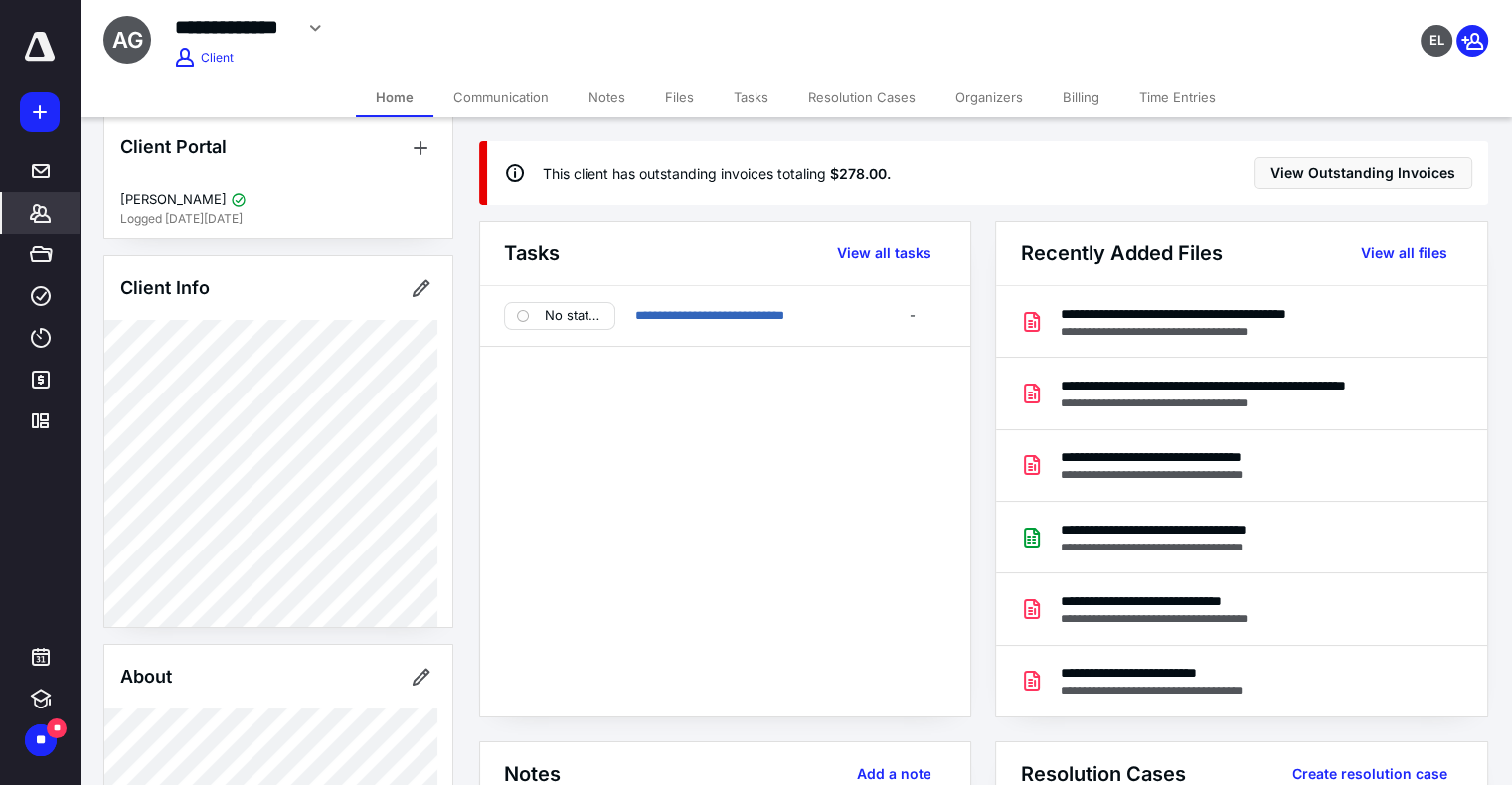 scroll, scrollTop: 0, scrollLeft: 0, axis: both 